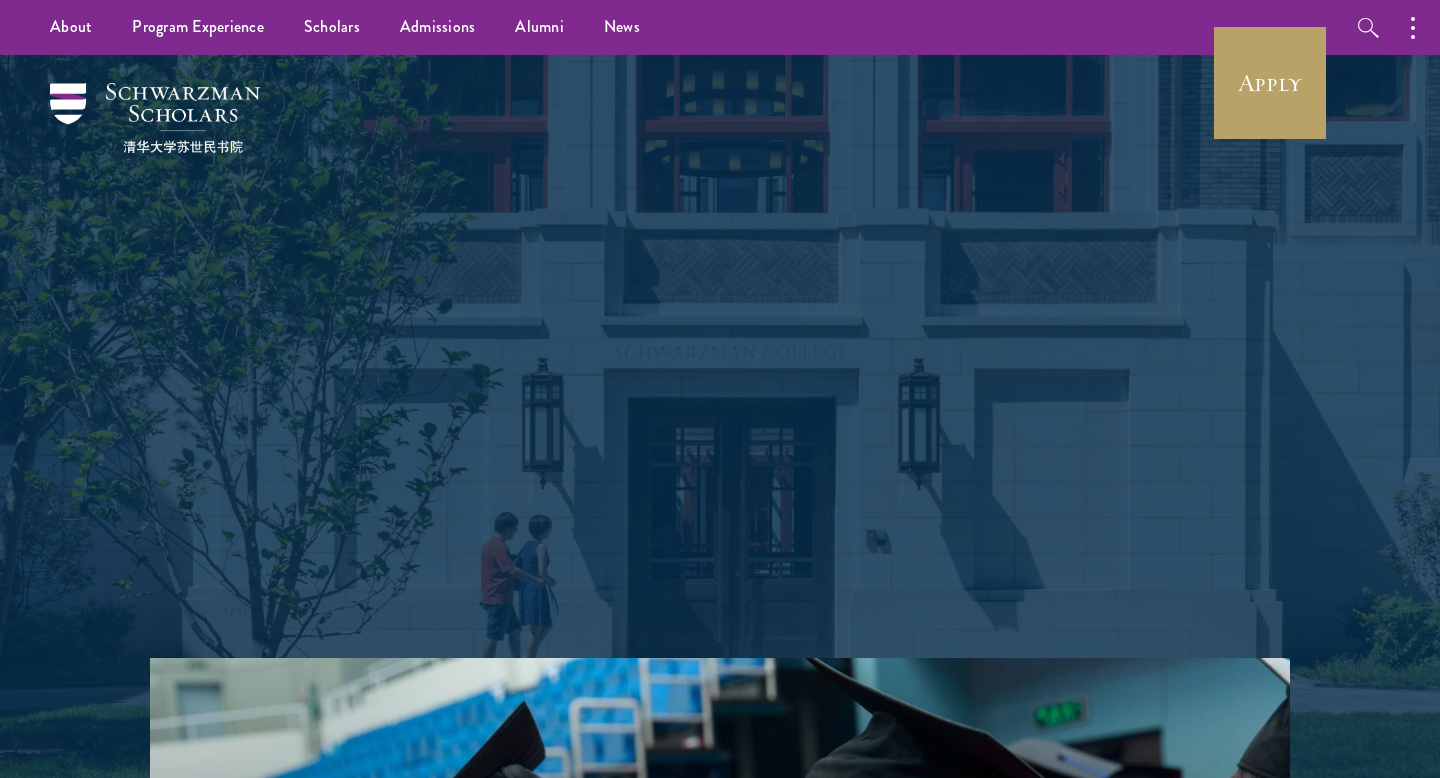 scroll, scrollTop: 0, scrollLeft: 0, axis: both 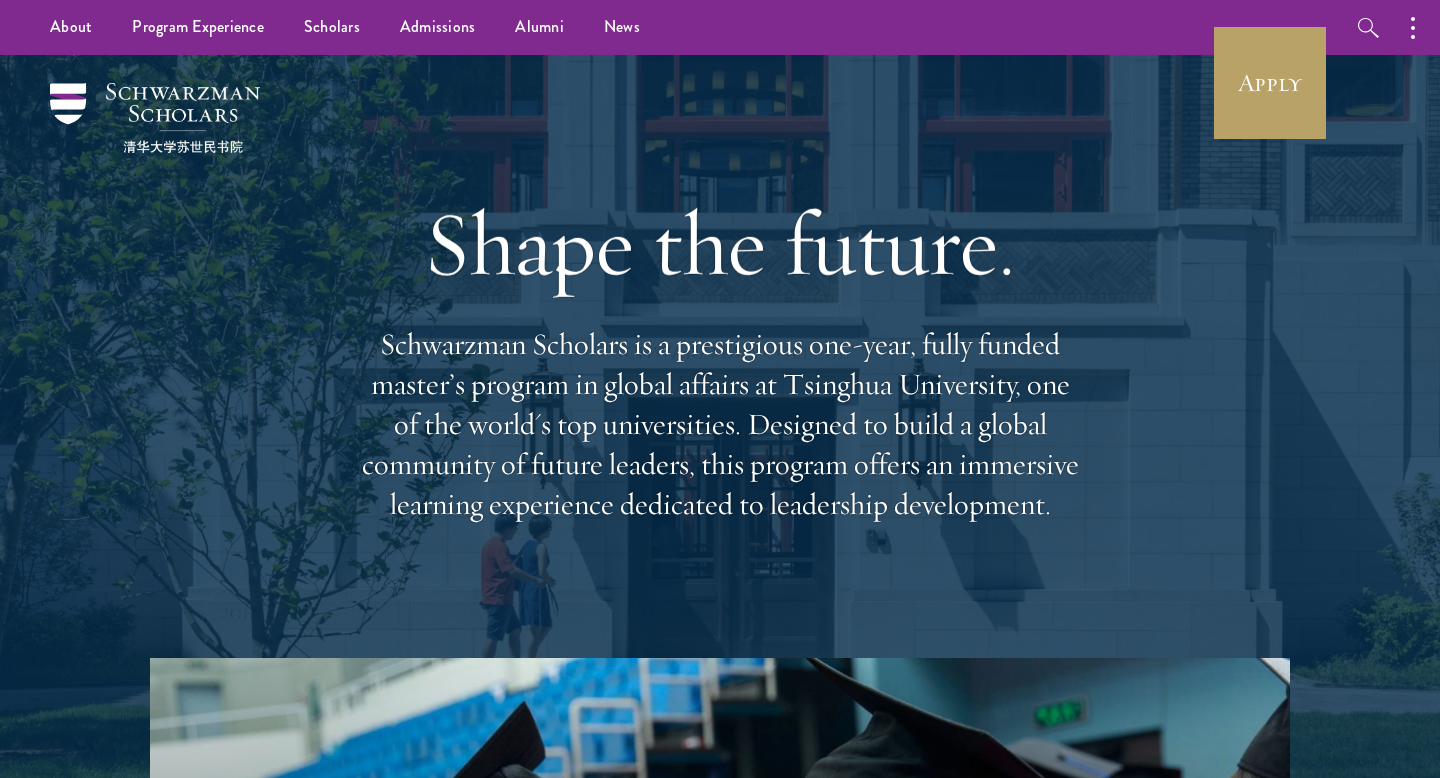 click on "Shape the future." at bounding box center [720, 244] 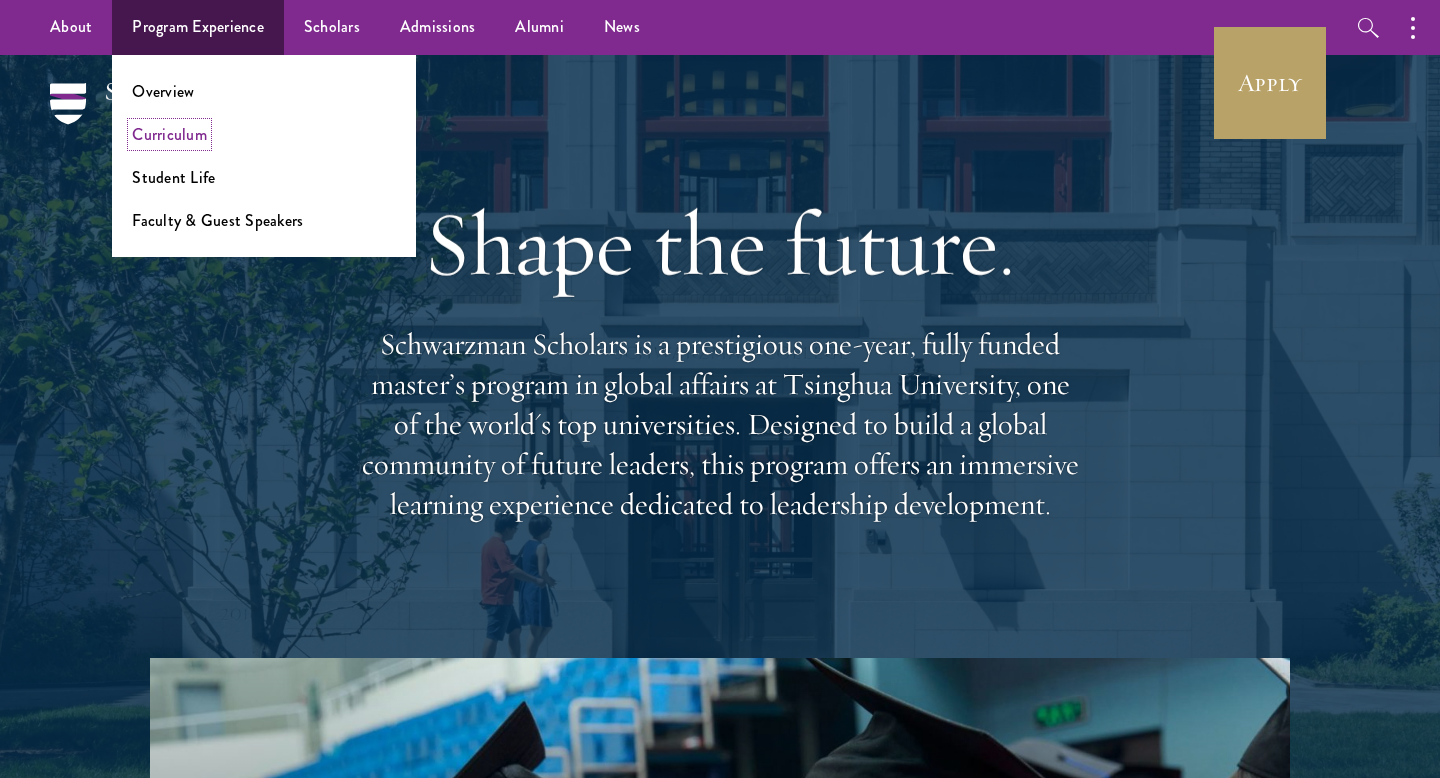 click on "Curriculum" at bounding box center (169, 134) 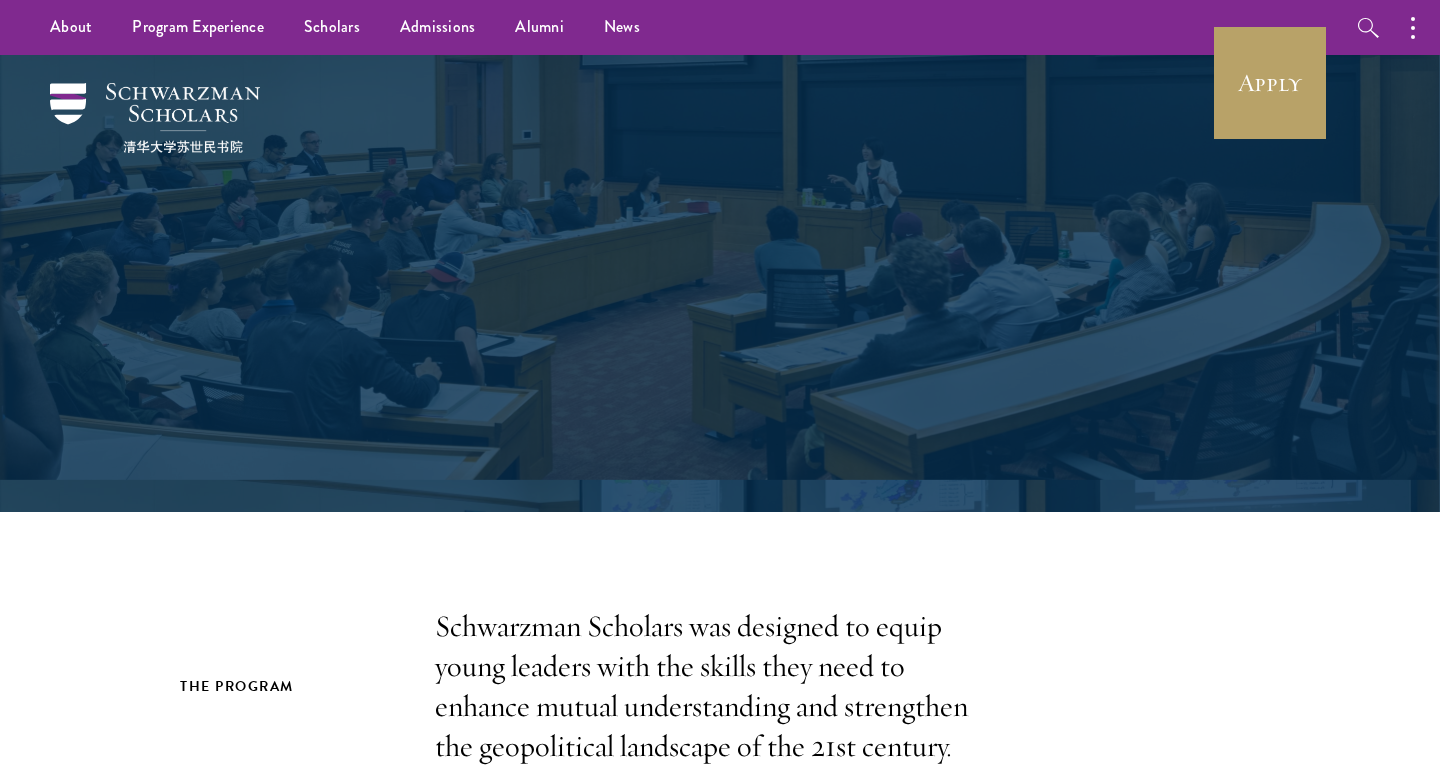 scroll, scrollTop: 0, scrollLeft: 0, axis: both 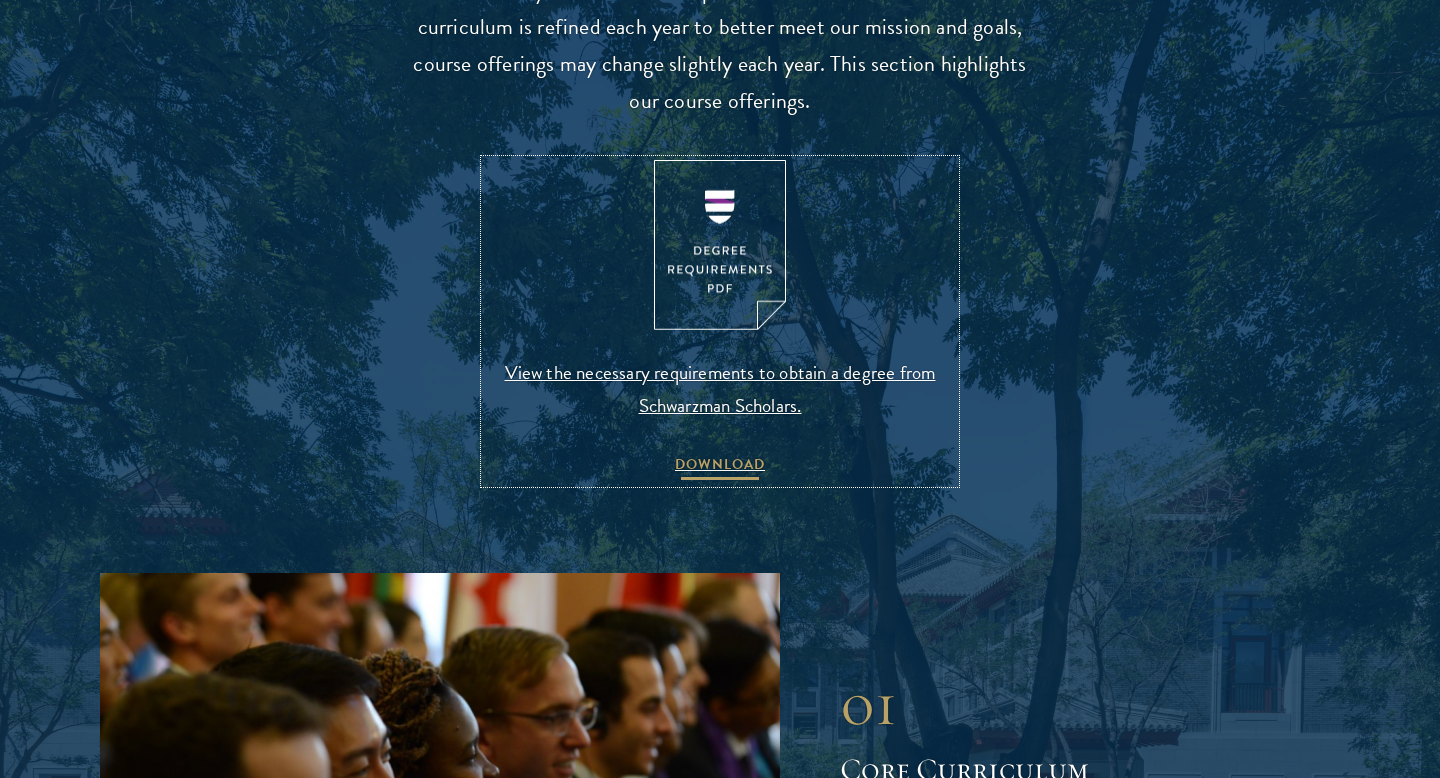 click on "DOWNLOAD" at bounding box center (720, 467) 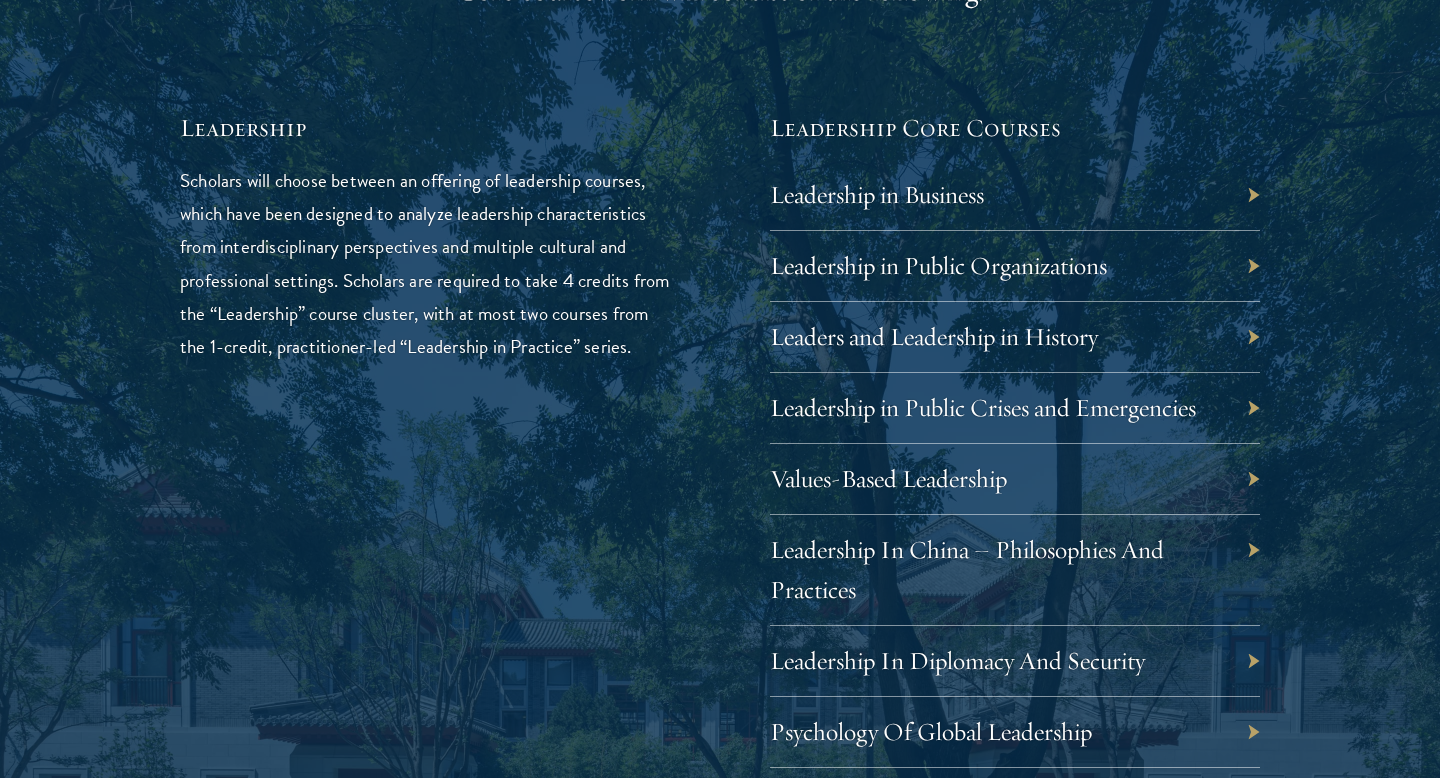 scroll, scrollTop: 3301, scrollLeft: 0, axis: vertical 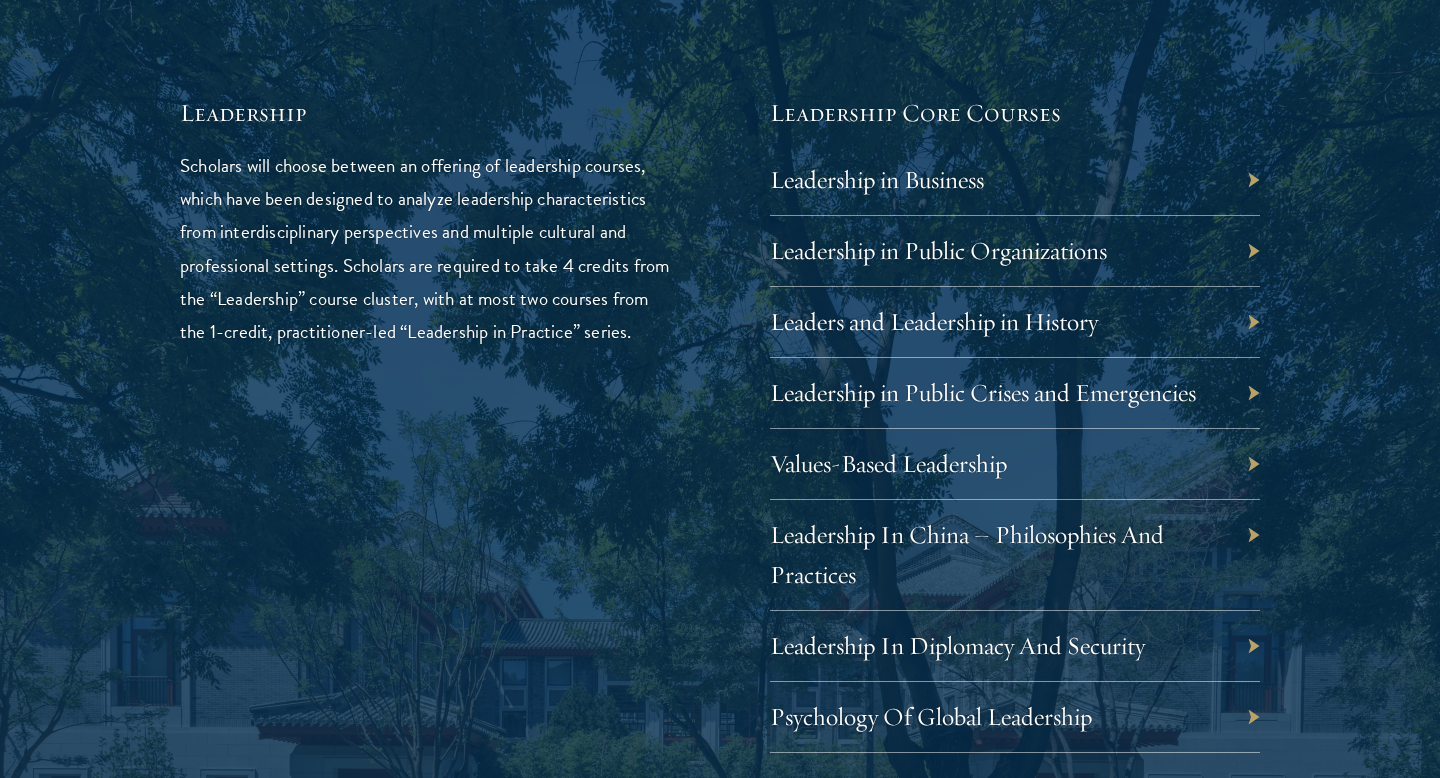 click on "Leadership in Business" at bounding box center (1015, 180) 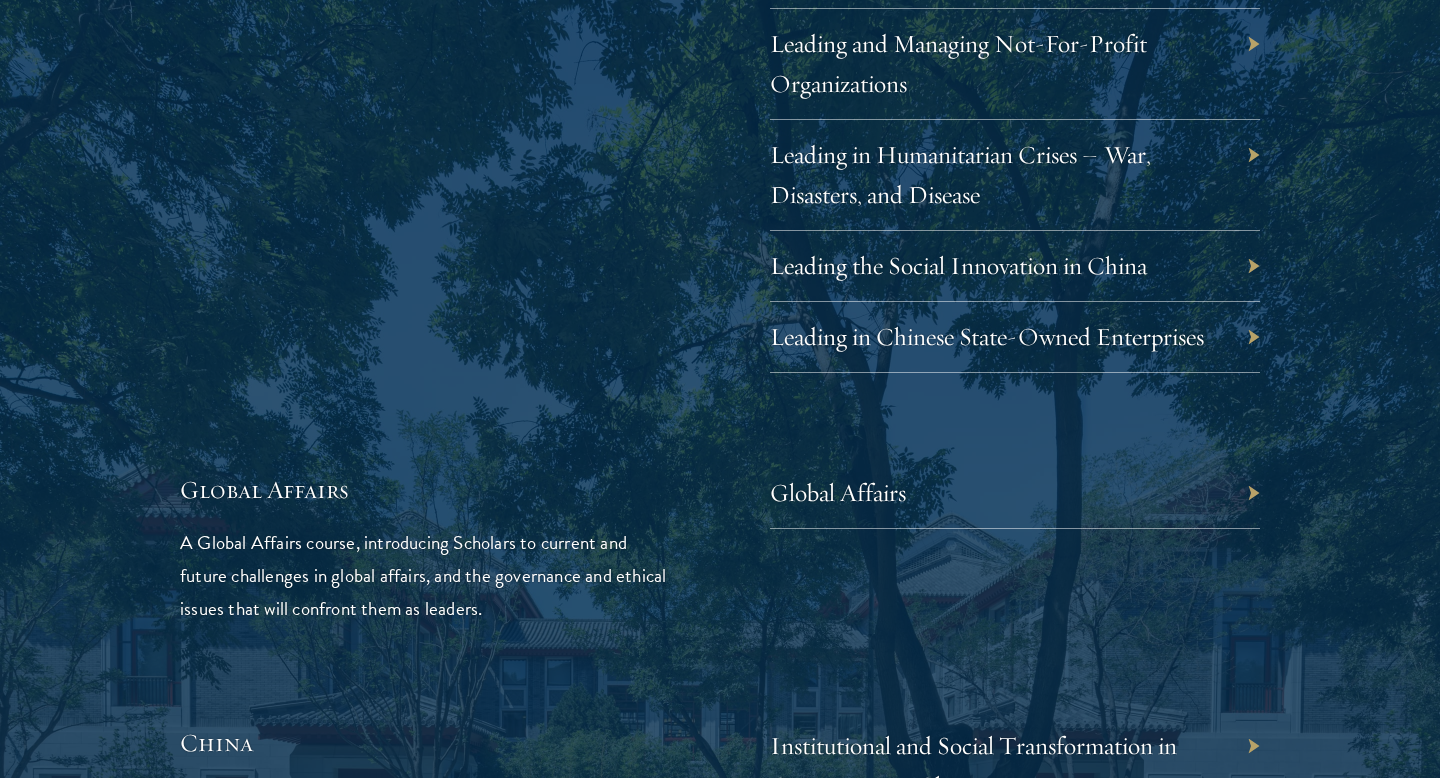 scroll, scrollTop: 4301, scrollLeft: 0, axis: vertical 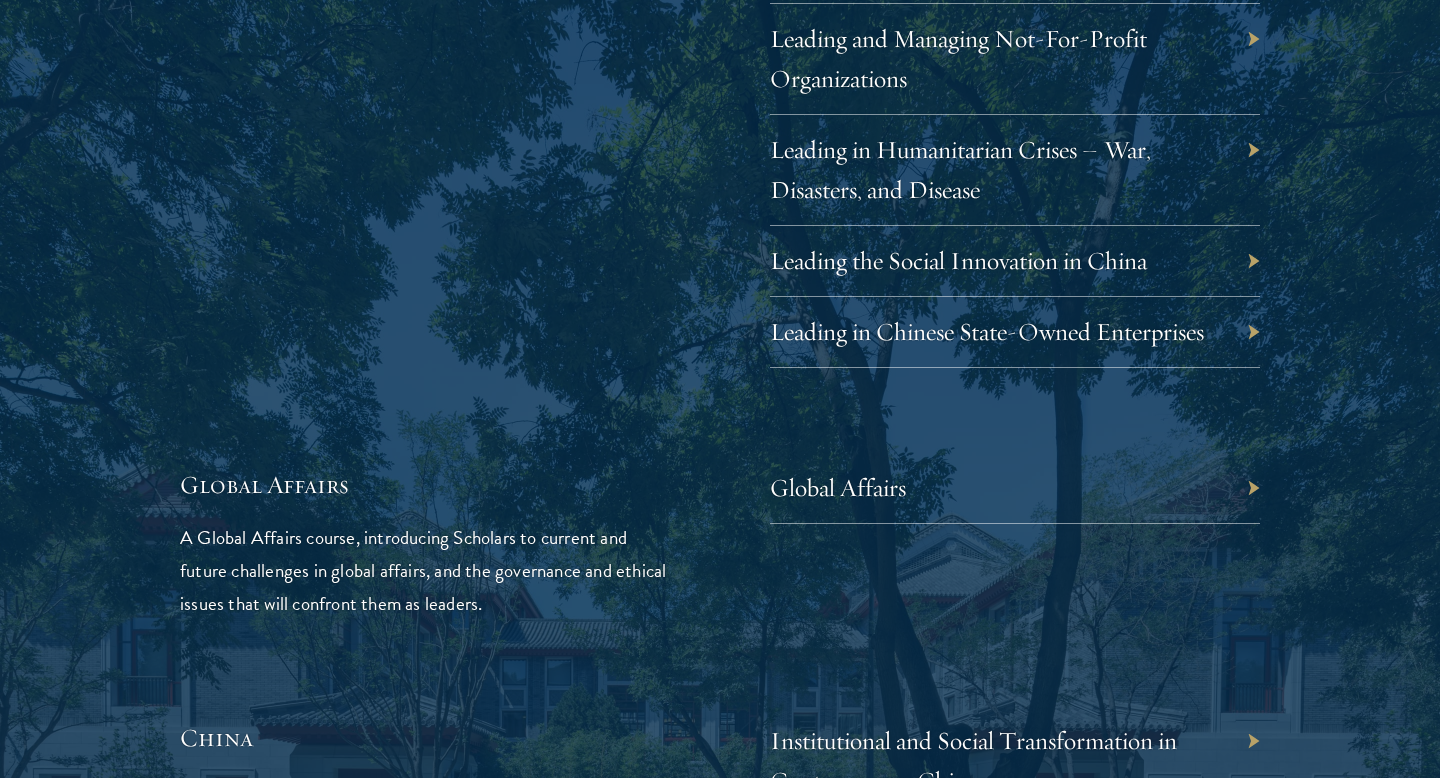 click on "Global Affairs" at bounding box center (1015, 488) 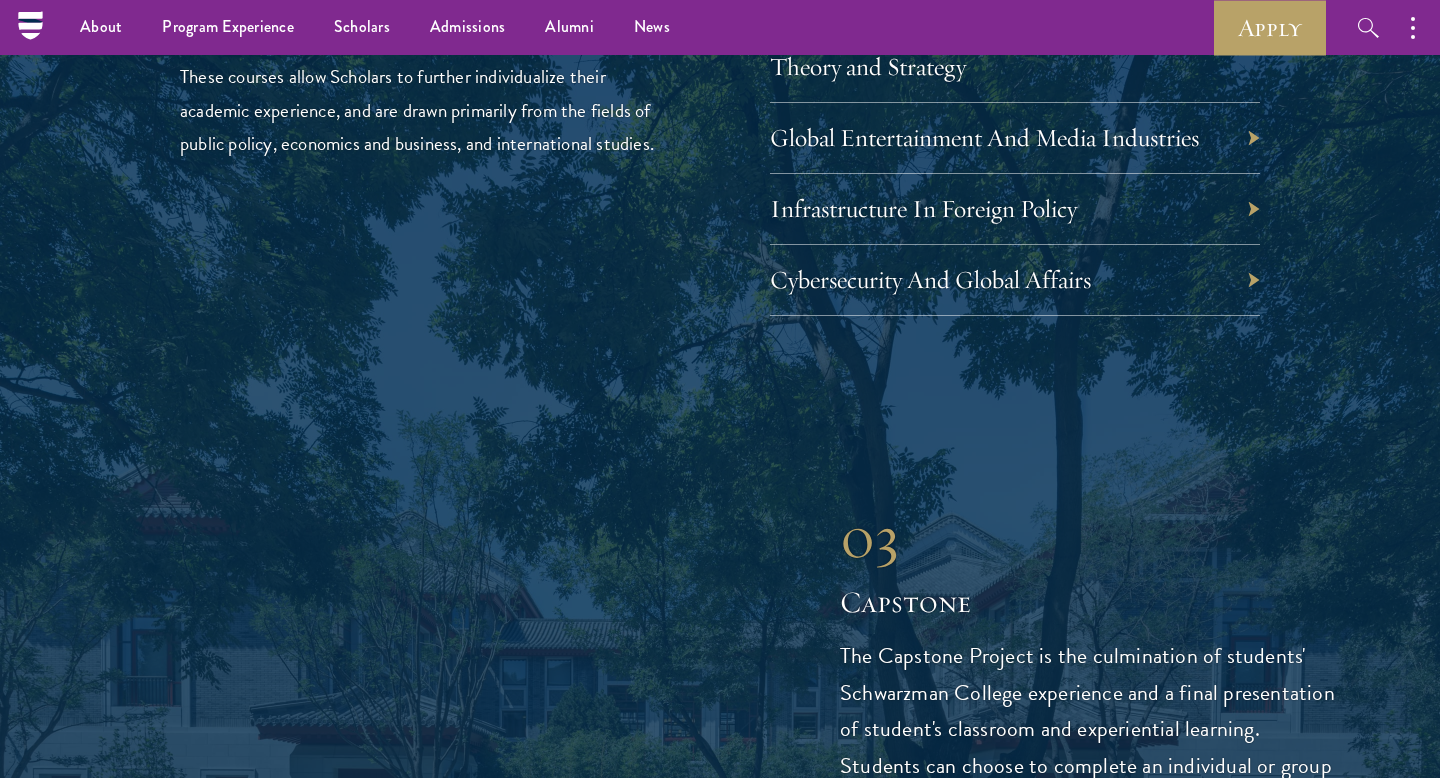 scroll, scrollTop: 6419, scrollLeft: 0, axis: vertical 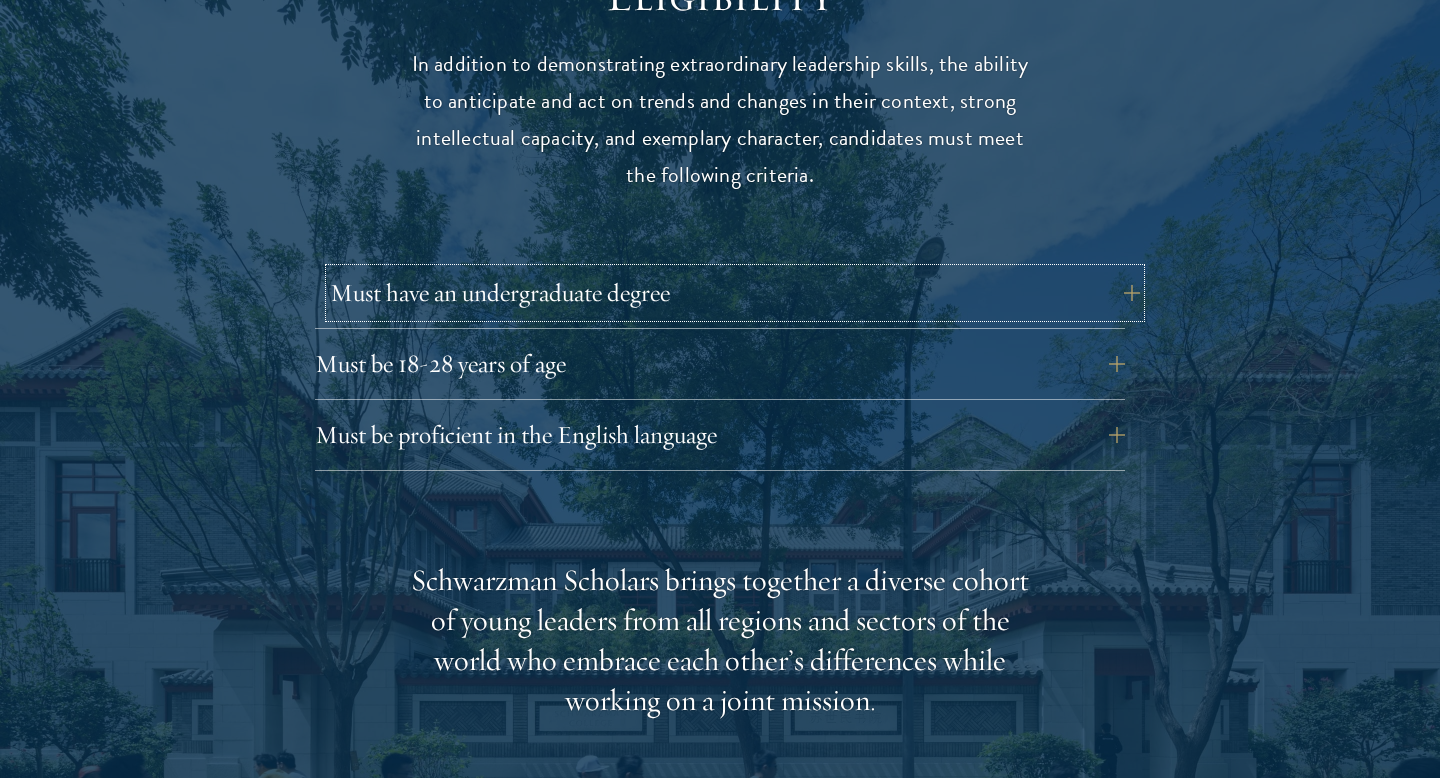 click on "Must have an undergraduate degree" at bounding box center (735, 293) 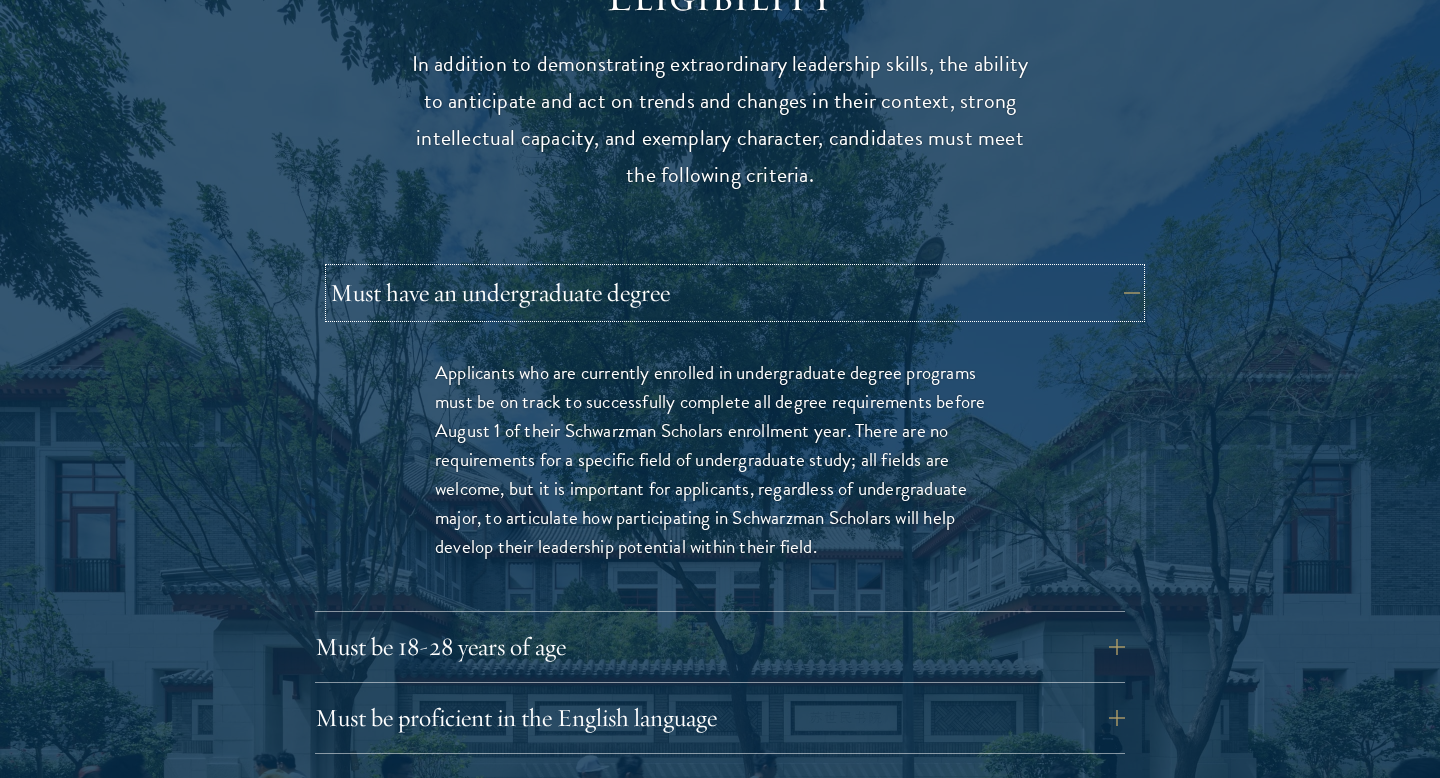 click on "Must have an undergraduate degree" at bounding box center (735, 293) 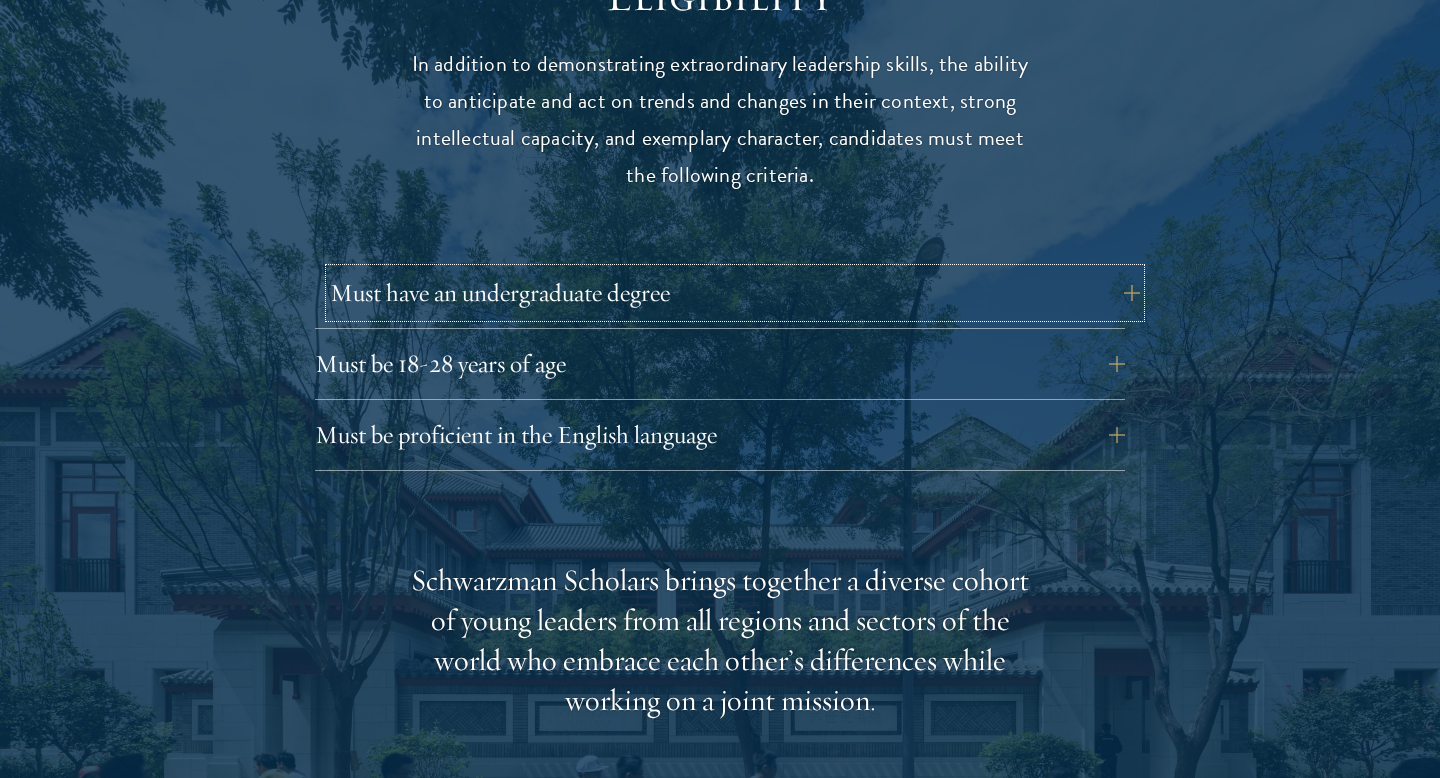 click on "Must have an undergraduate degree" at bounding box center [735, 293] 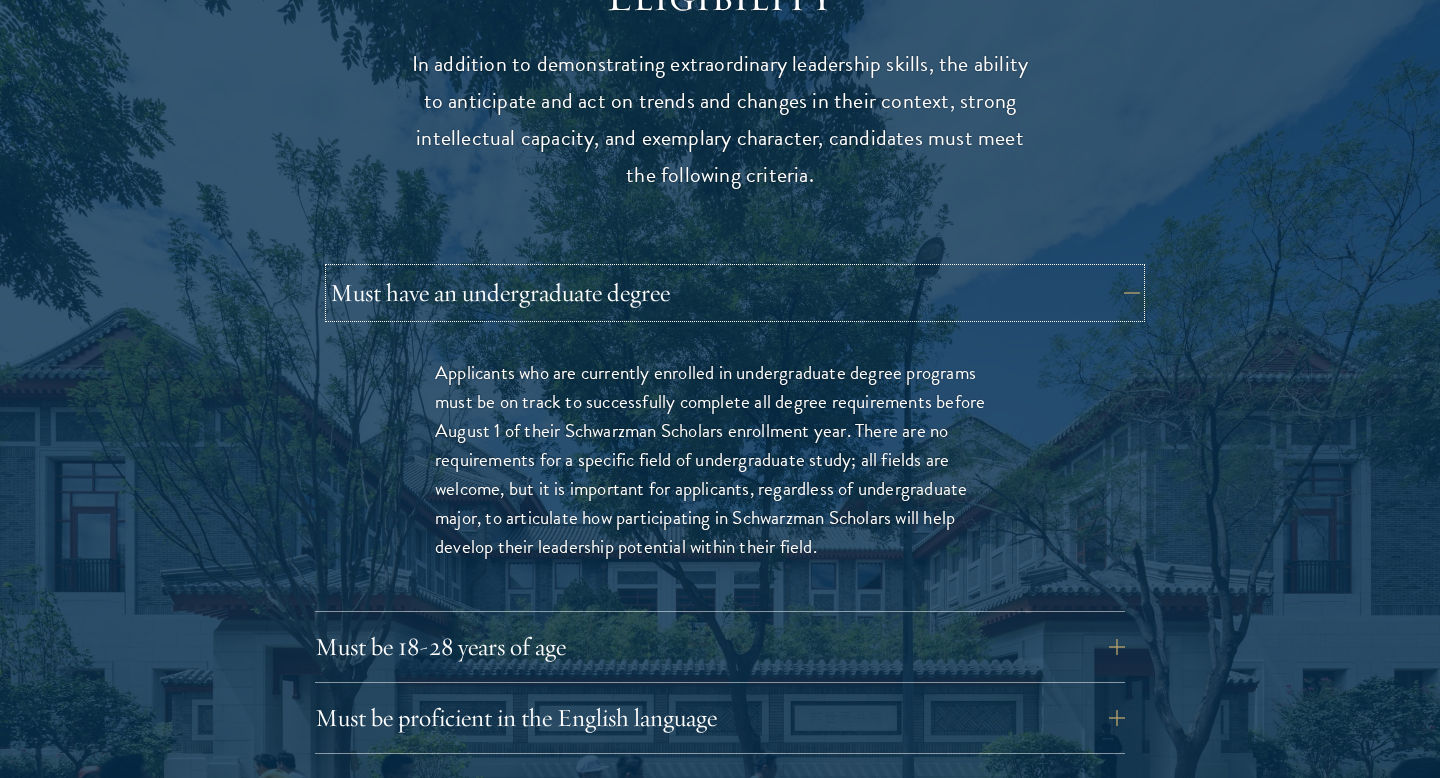 click on "Must have an undergraduate degree" at bounding box center [735, 293] 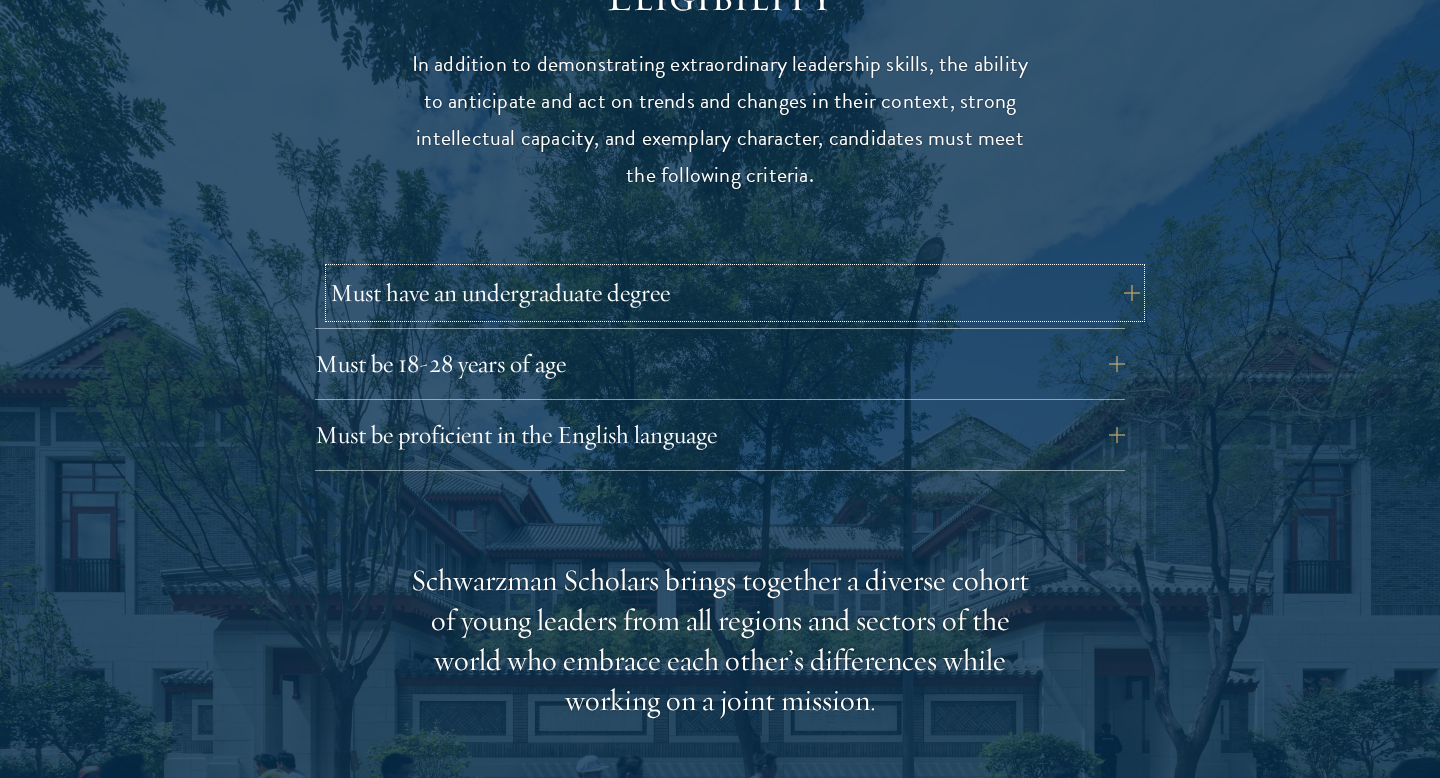 click on "Must have an undergraduate degree" at bounding box center (735, 293) 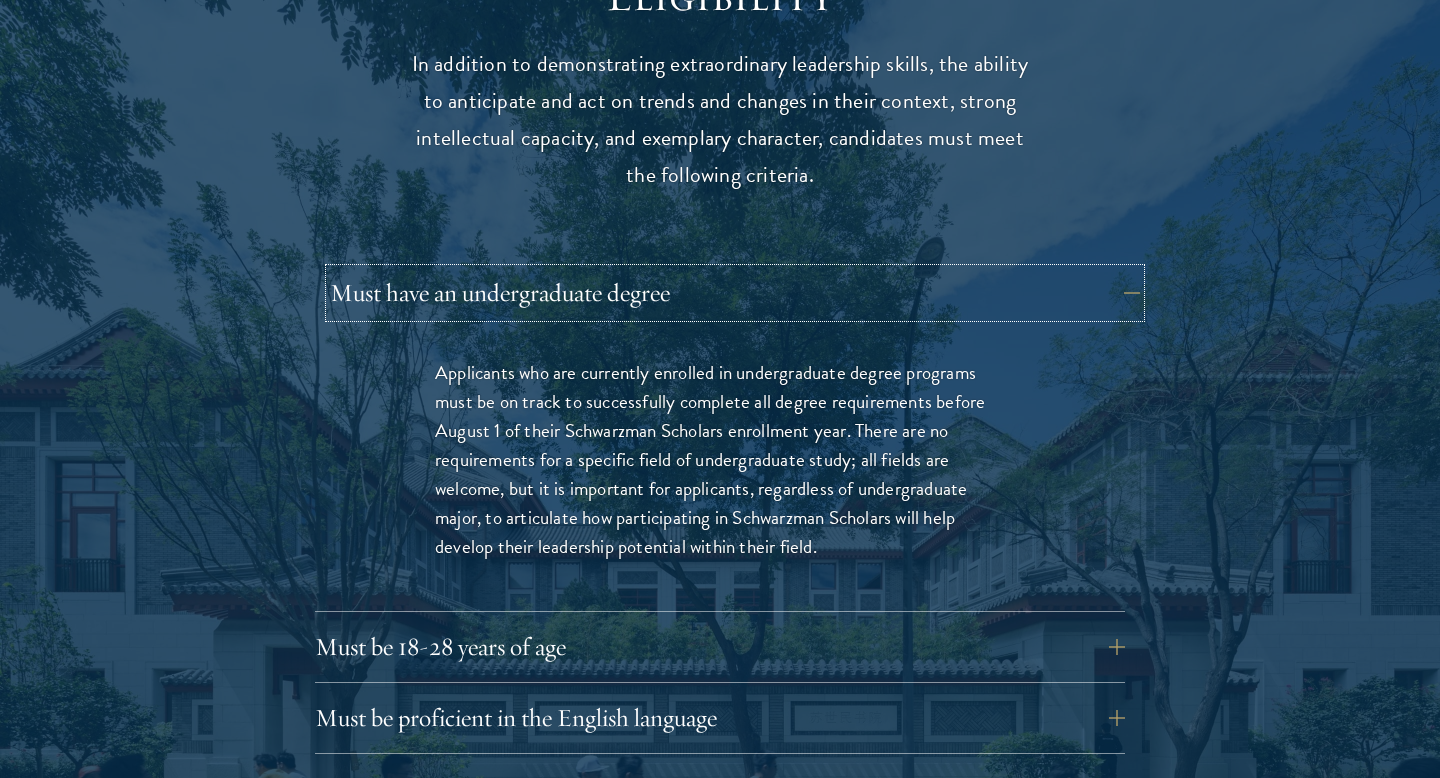 click on "Must have an undergraduate degree" at bounding box center (735, 293) 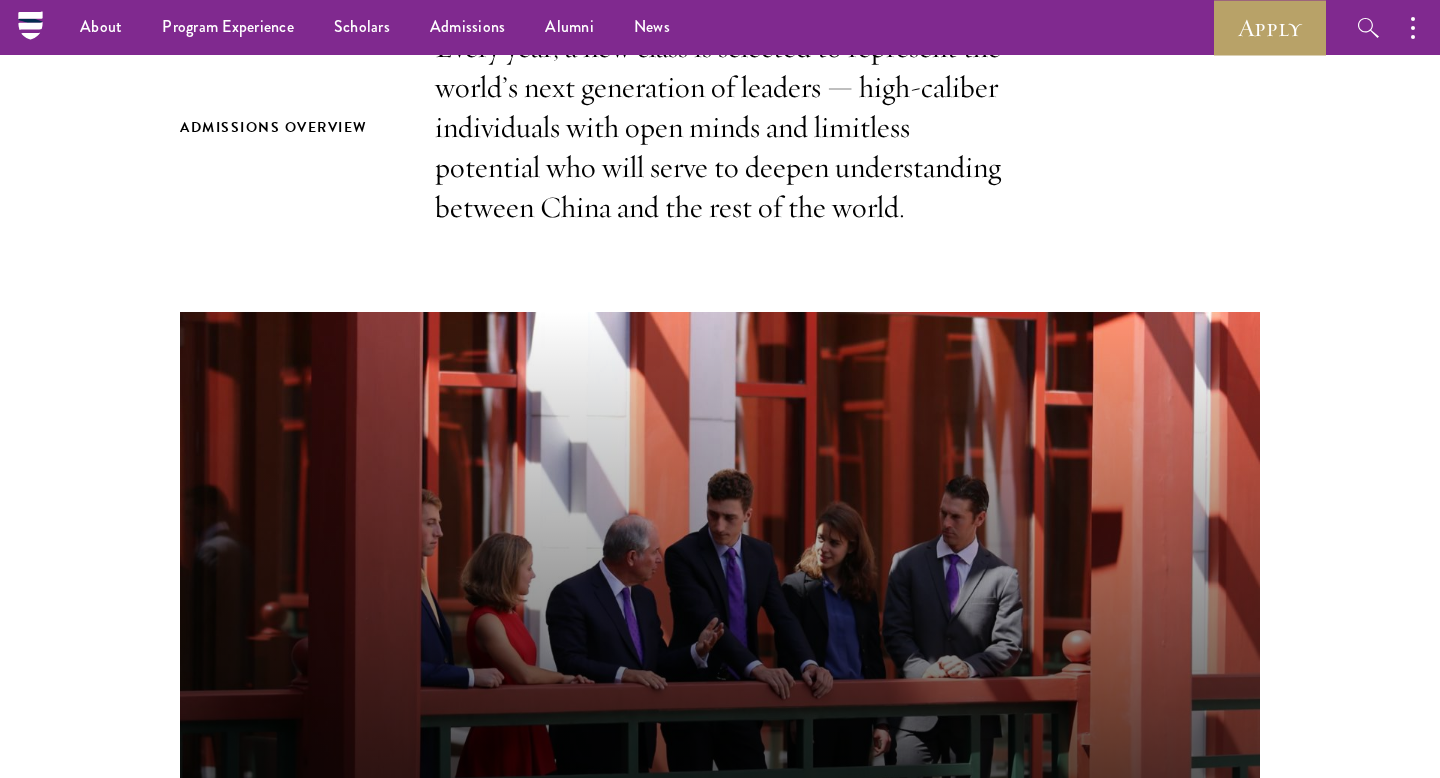 scroll, scrollTop: 0, scrollLeft: 0, axis: both 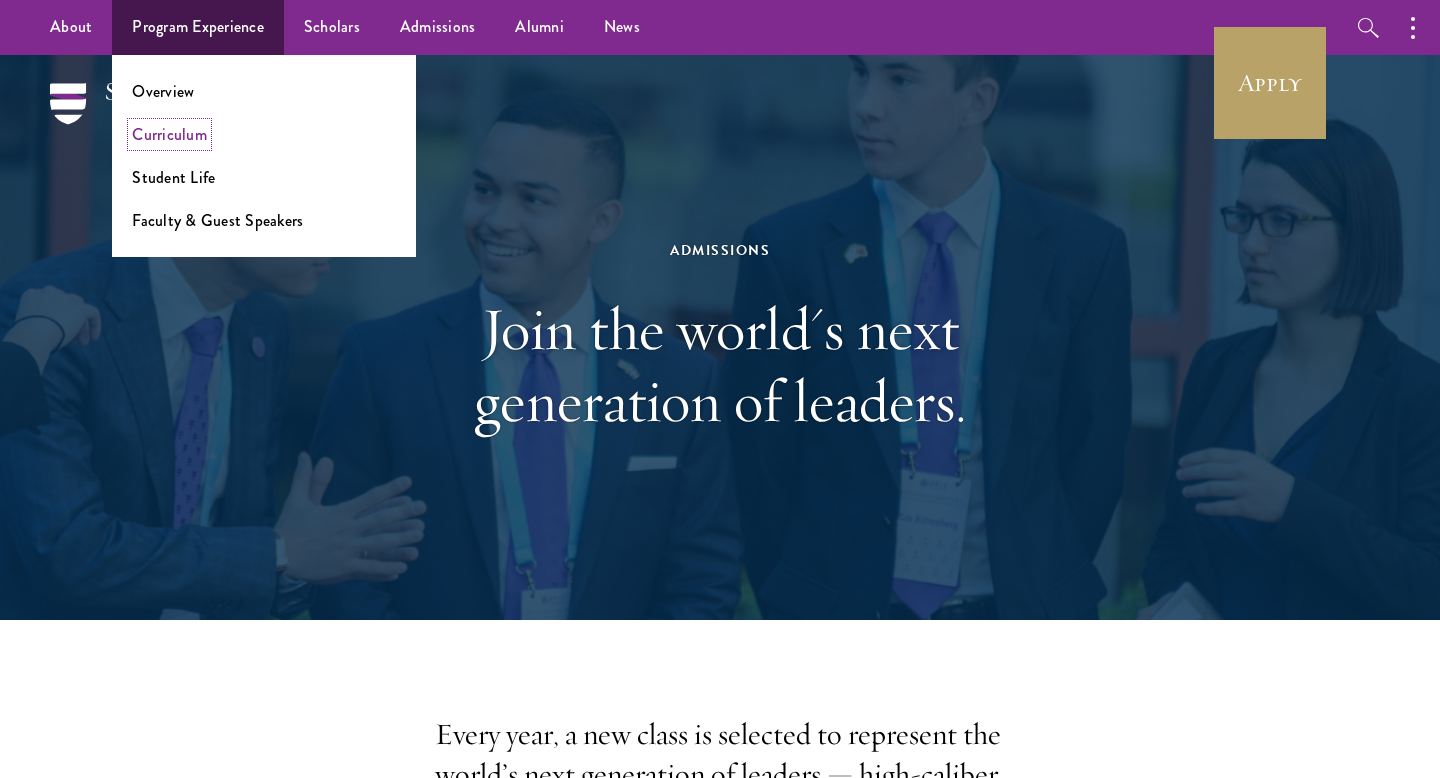 click on "Curriculum" at bounding box center (169, 134) 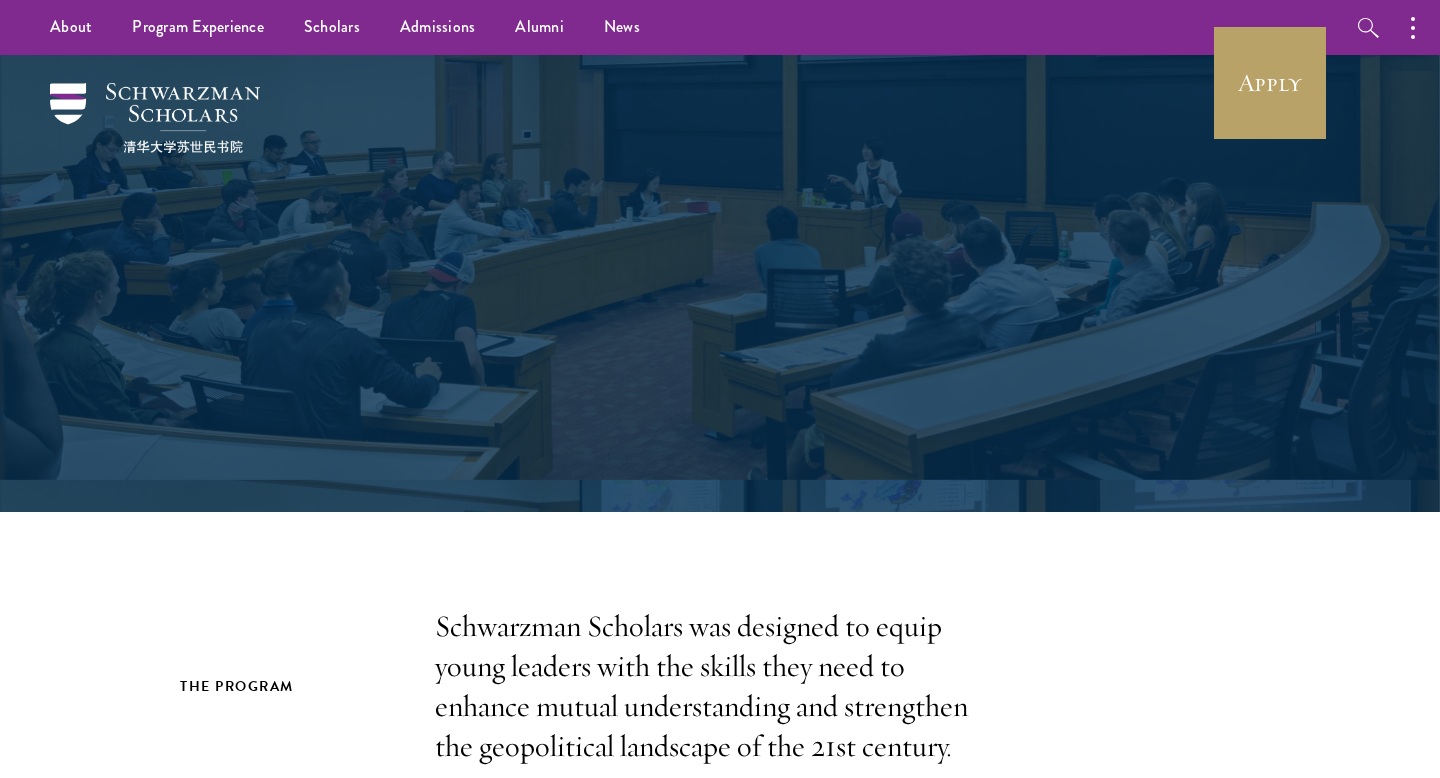 scroll, scrollTop: 0, scrollLeft: 0, axis: both 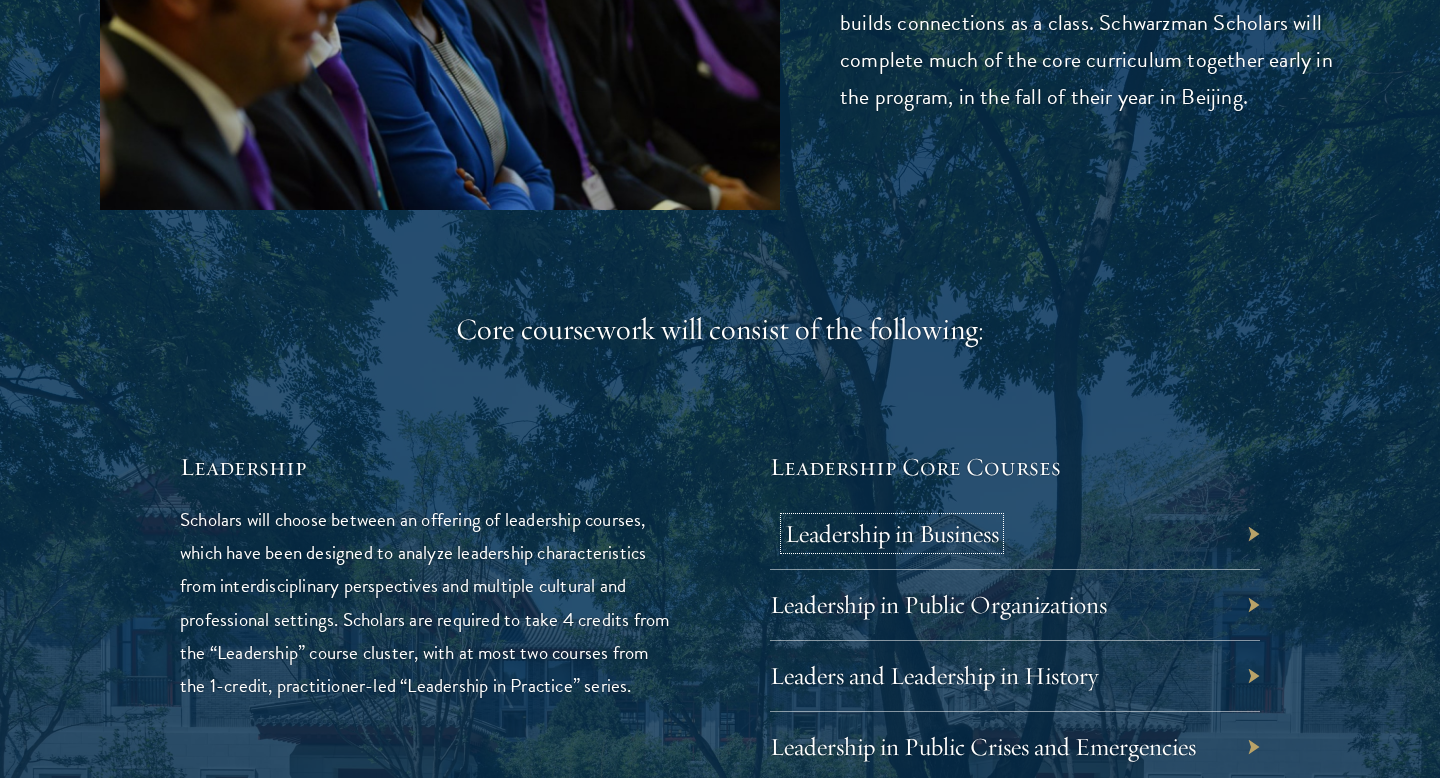 click on "Leadership in Business" at bounding box center (892, 533) 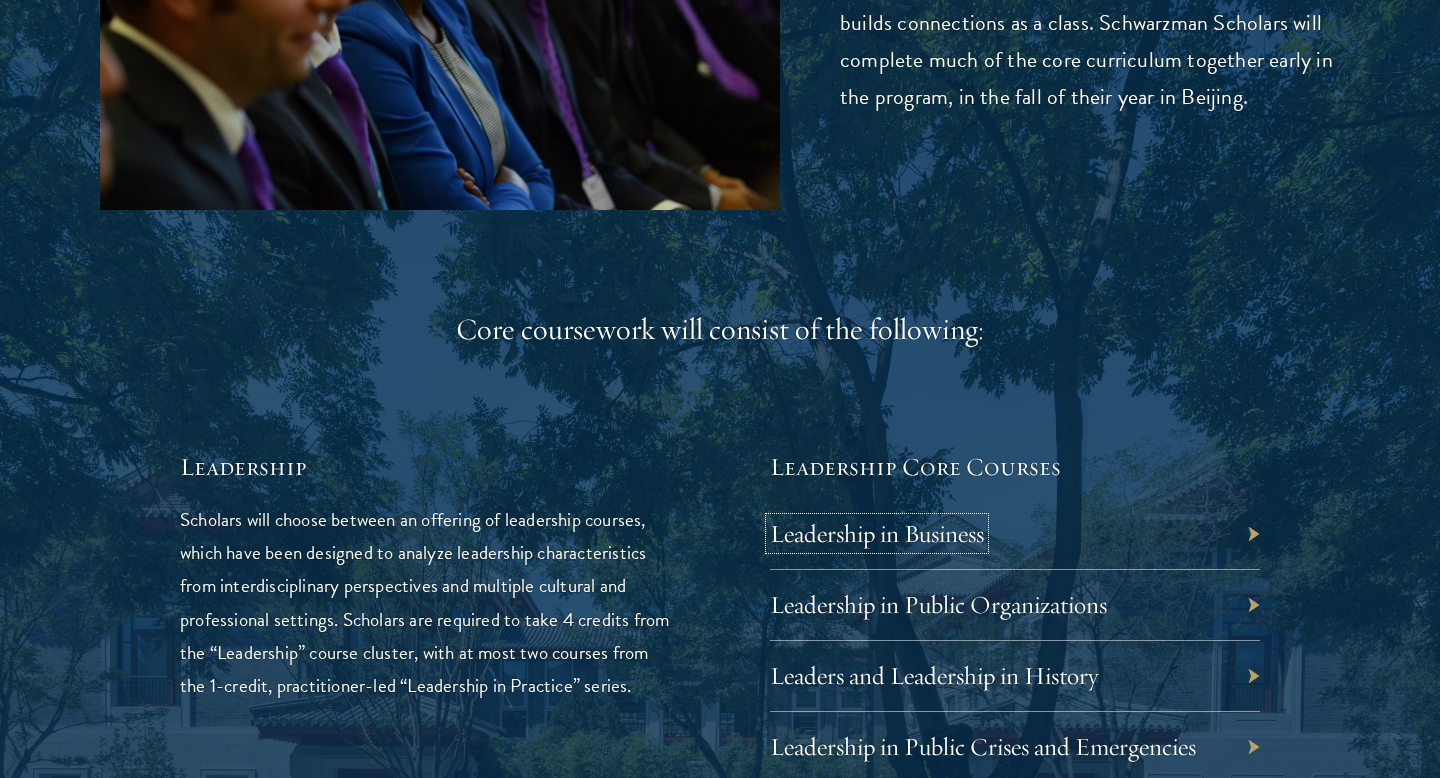 scroll, scrollTop: 3298, scrollLeft: 0, axis: vertical 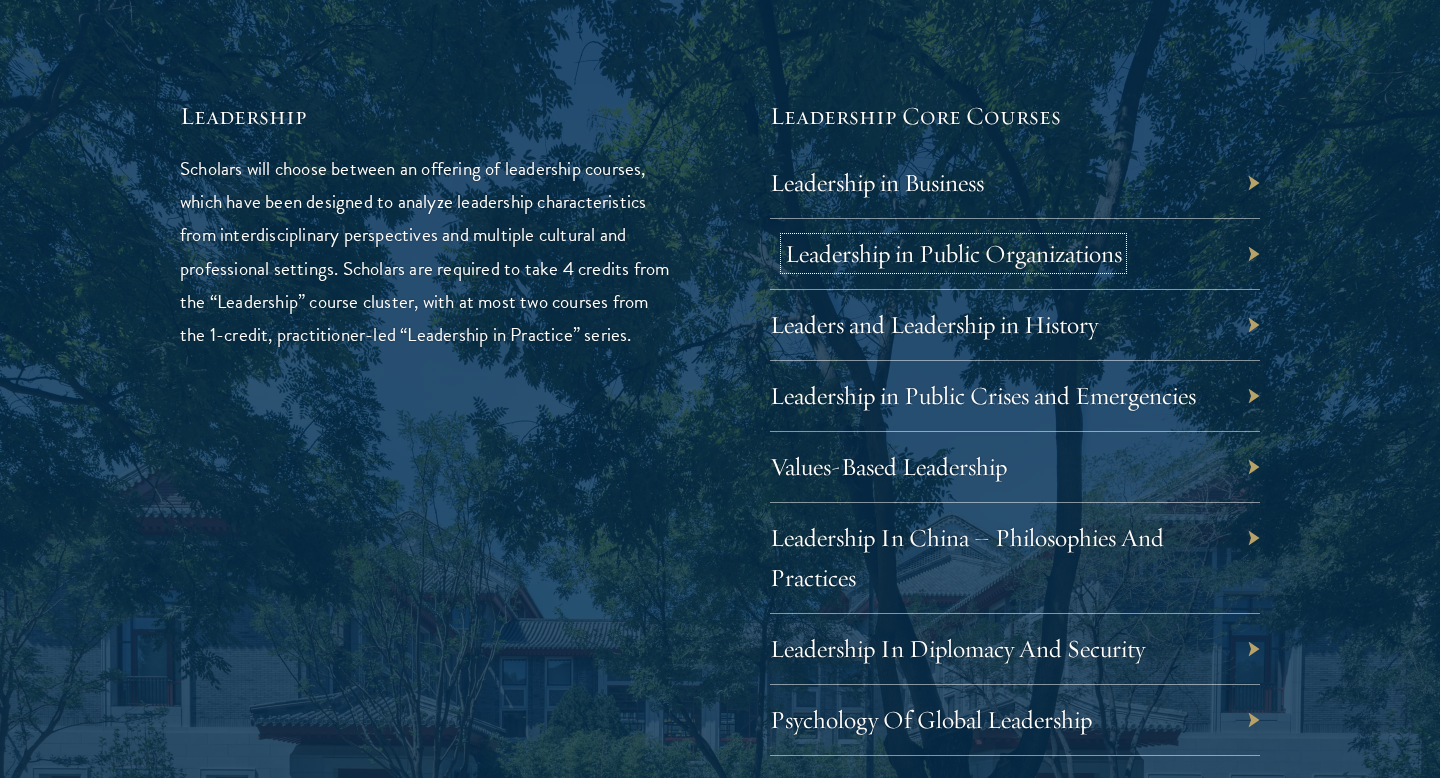click on "Leadership in Public Organizations" at bounding box center (953, 253) 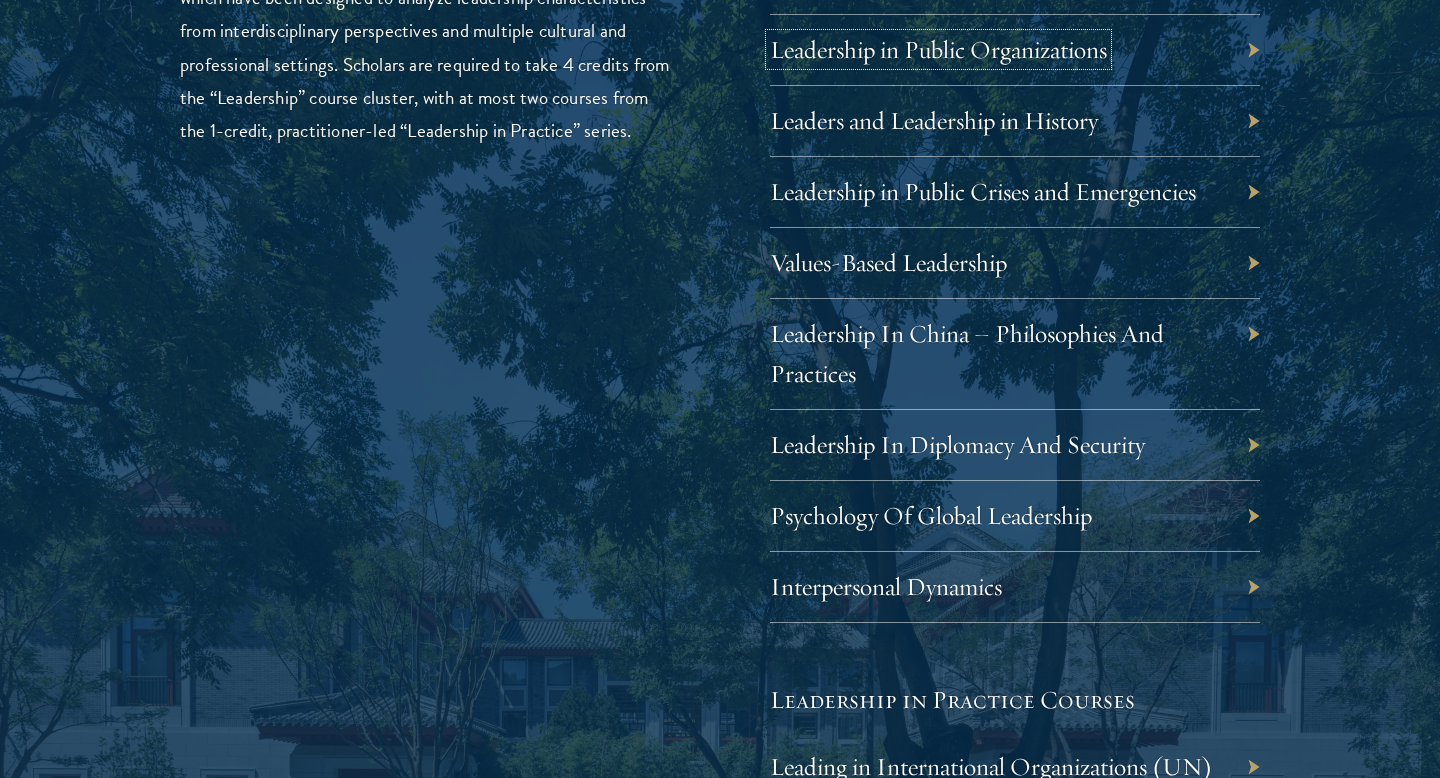 scroll, scrollTop: 3507, scrollLeft: 0, axis: vertical 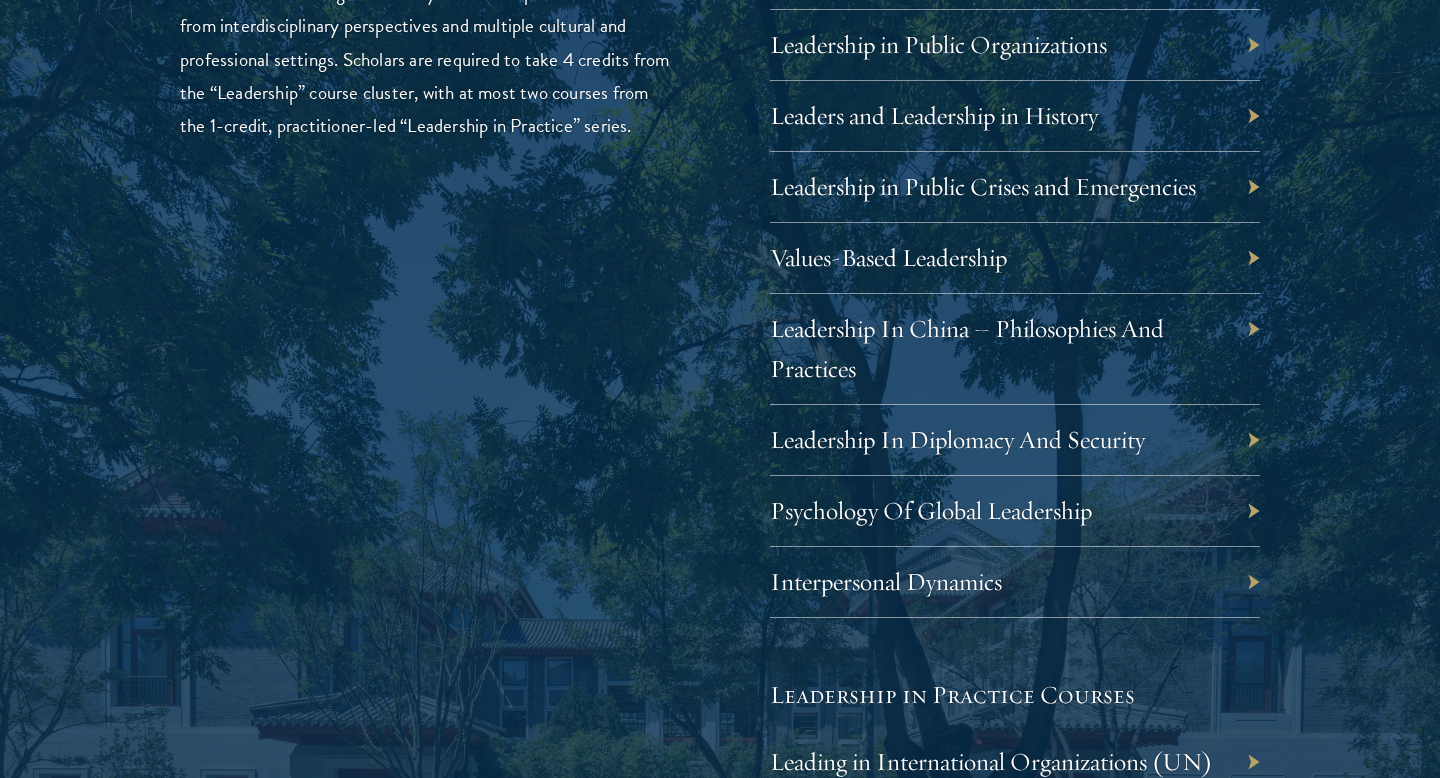 click on "01
Core Curriculum
01
Core Curriculum
All Schwarzman Scholars share a core curriculum that serves as an anchor for the rest of their studies and builds connections as a class. Schwarzman Scholars will complete much of the core curriculum together early in the program, in the fall of their year in Beijing.
Core coursework will consist of the following:
Leadership
Scholars will choose between an offering of leadership courses, which have been designed to analyze leadership characteristics from interdisciplinary perspectives and multiple cultural and professional settings. Scholars are required to take 4 credits from the “Leadership” course cluster, with at most two courses from the 1-credit, practitioner-led “Leadership in Practice” series." at bounding box center [720, 386] 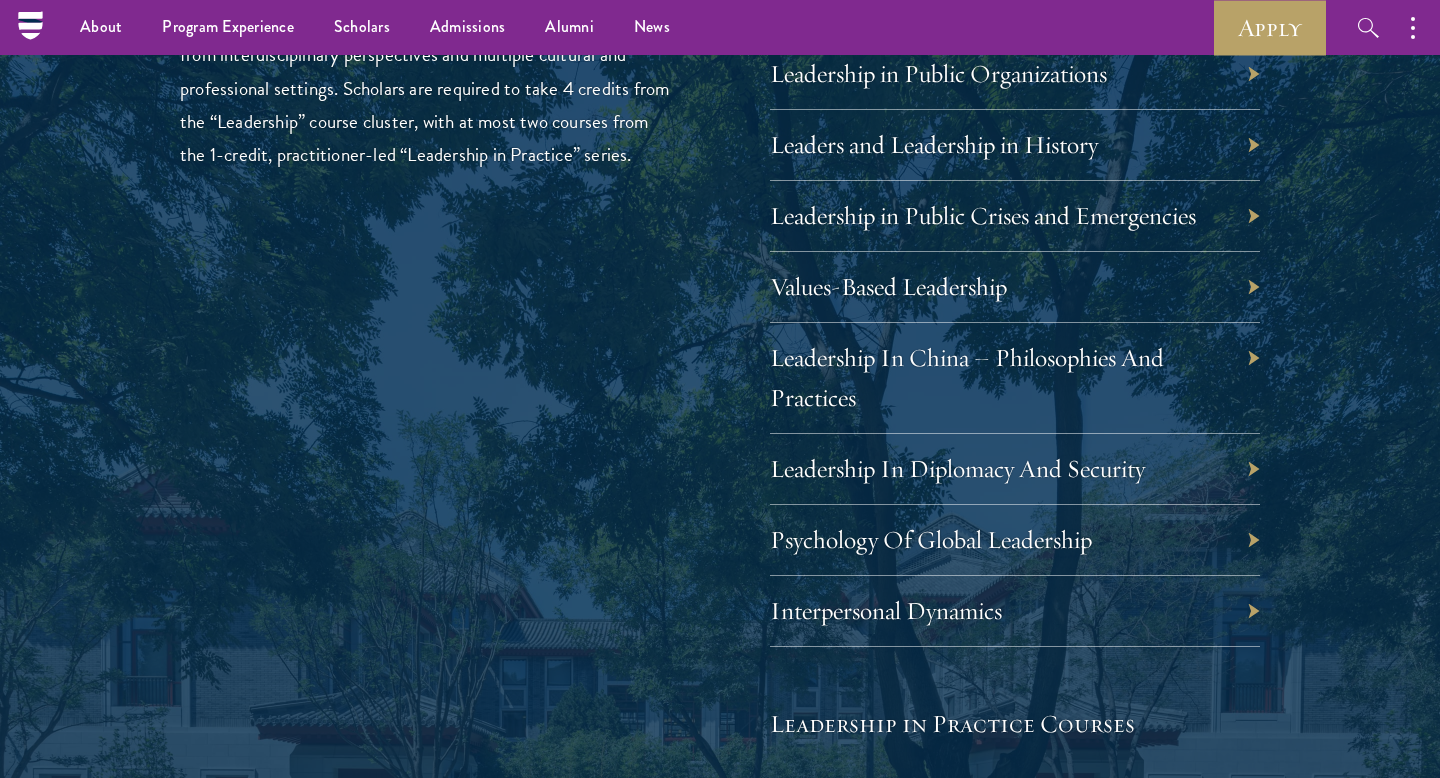 scroll, scrollTop: 3501, scrollLeft: 0, axis: vertical 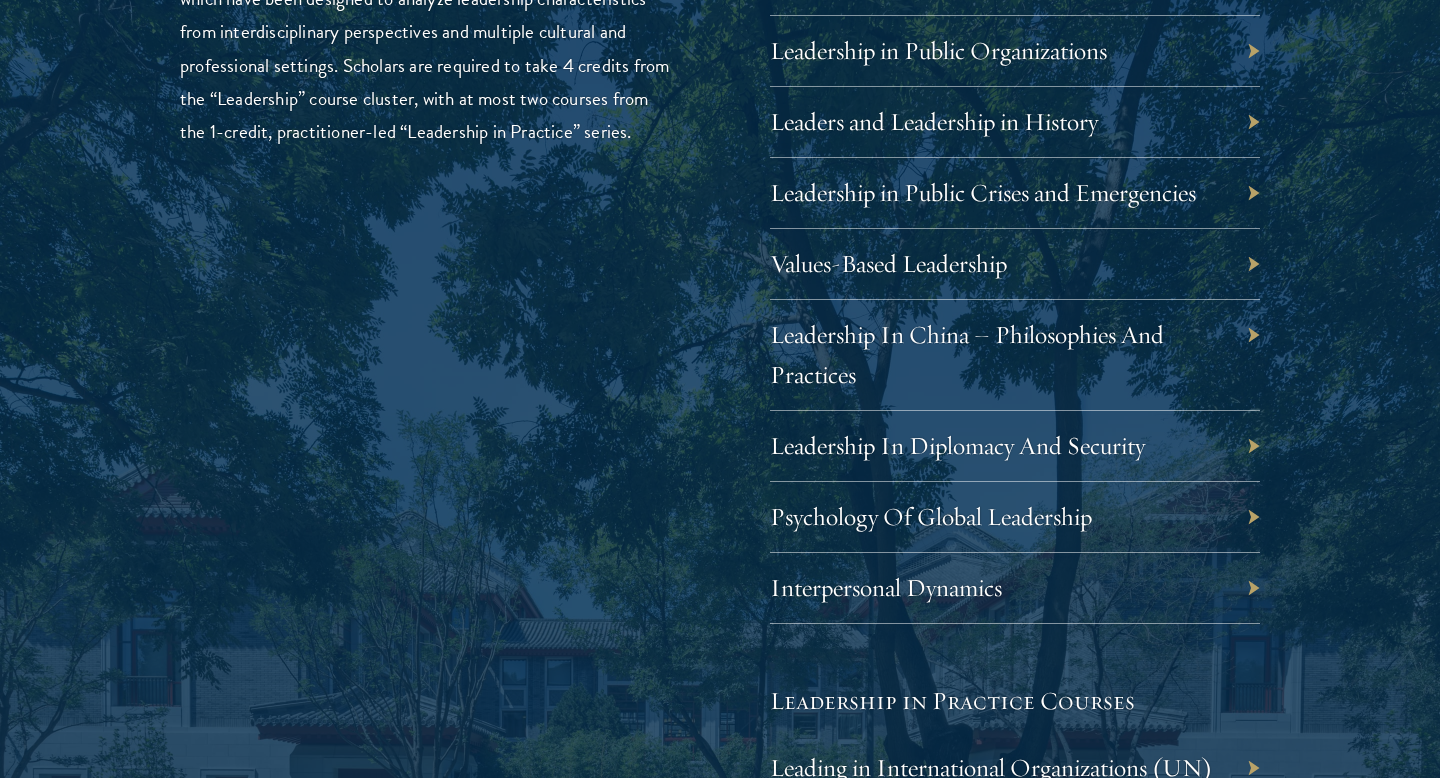 click on "Values-Based Leadership" at bounding box center (1015, 264) 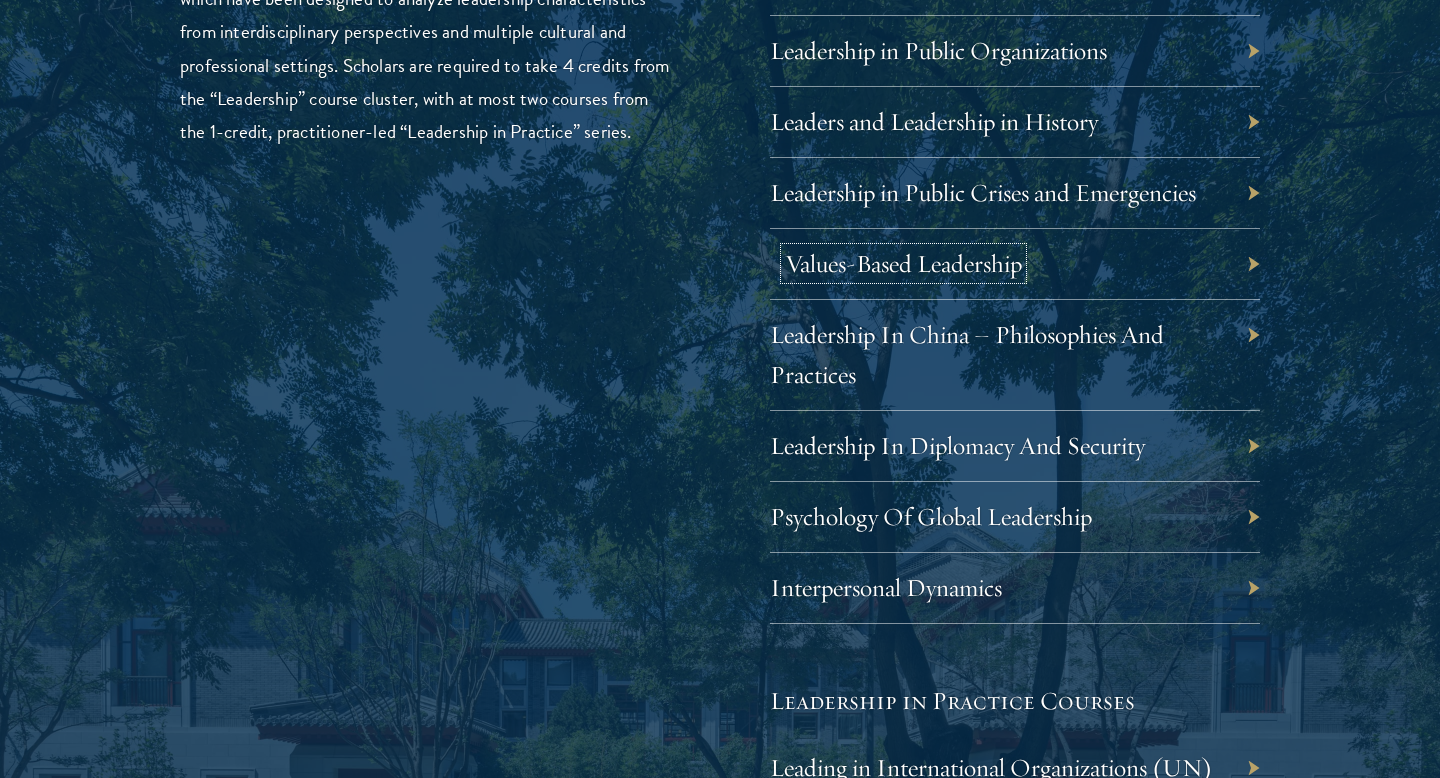 click on "Values-Based Leadership" at bounding box center (903, 263) 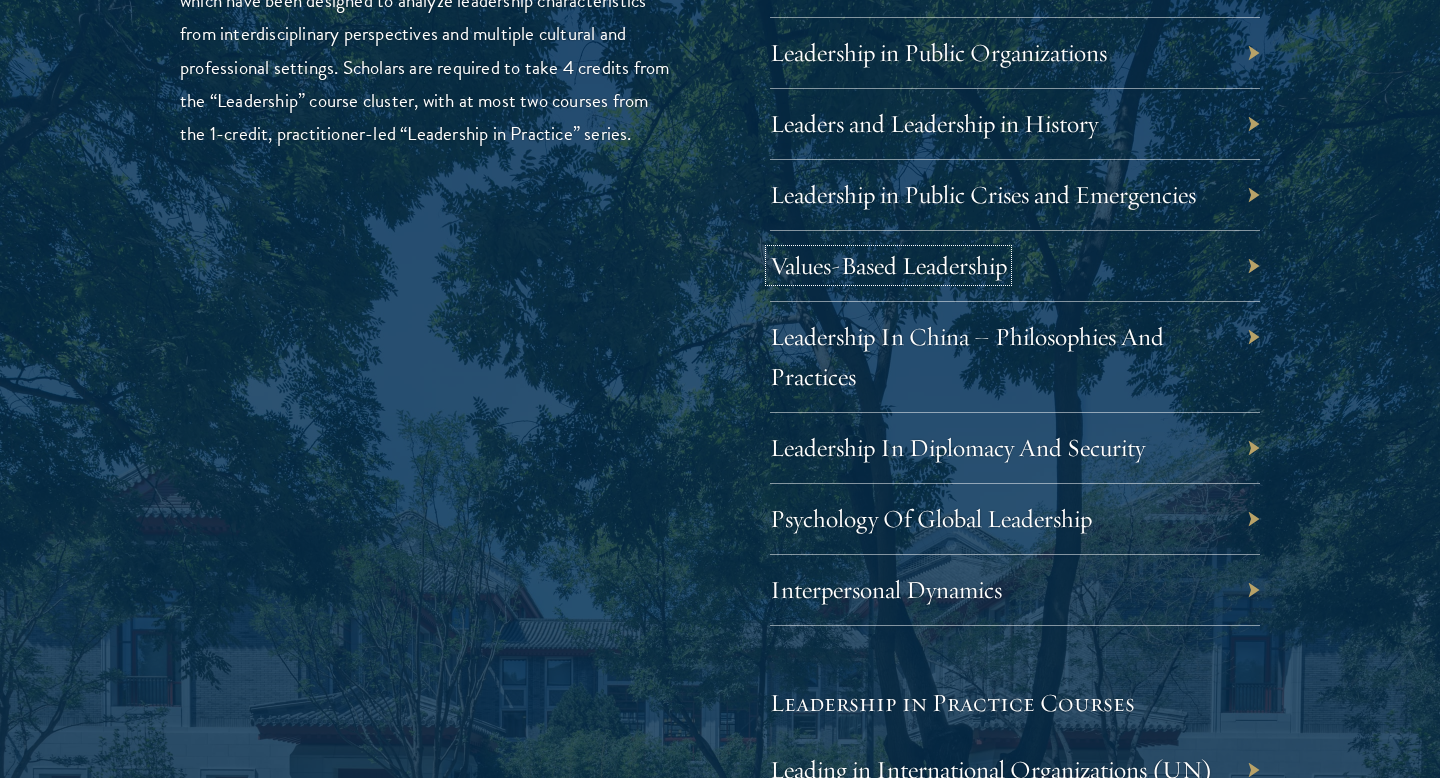 scroll, scrollTop: 3577, scrollLeft: 0, axis: vertical 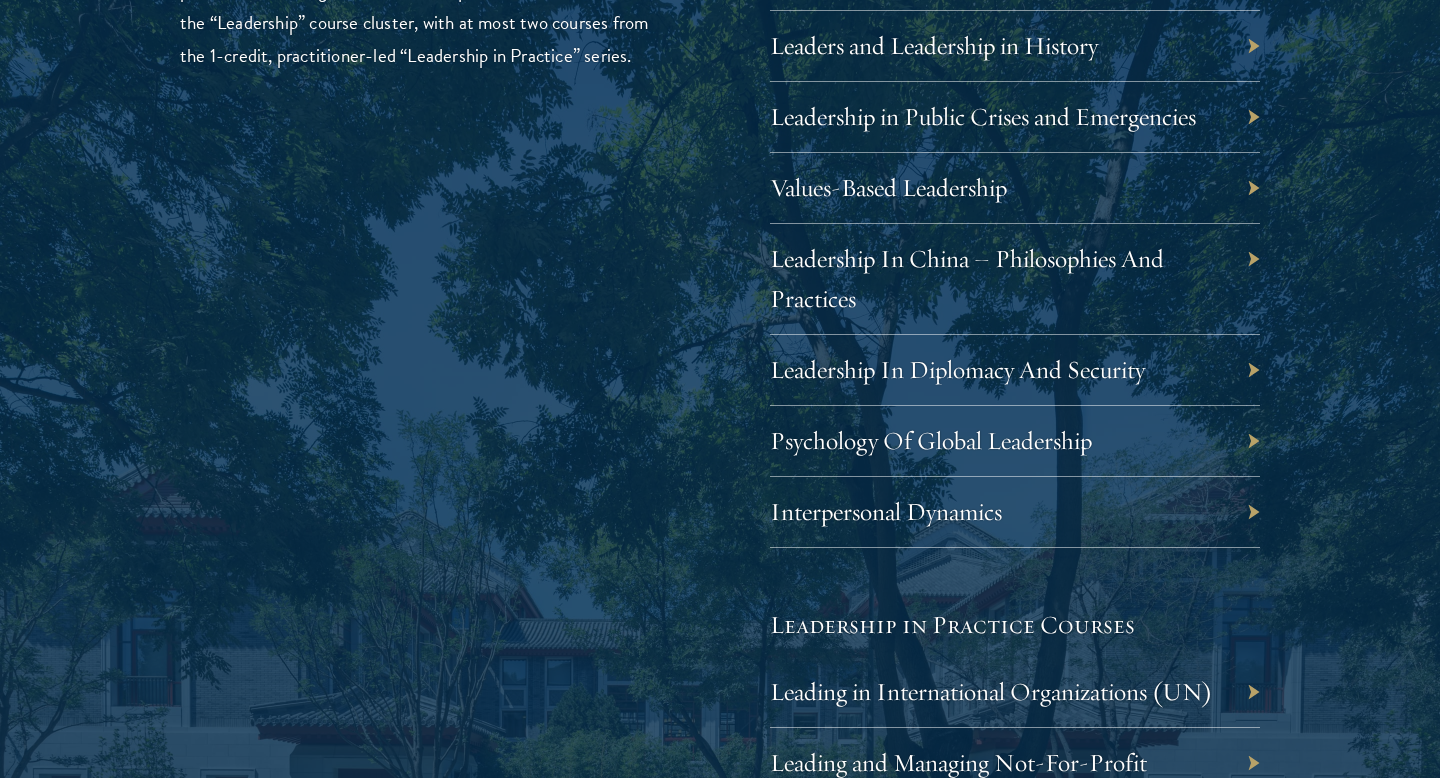 click on "Leadership In China – Philosophies And Practices" at bounding box center [1015, 279] 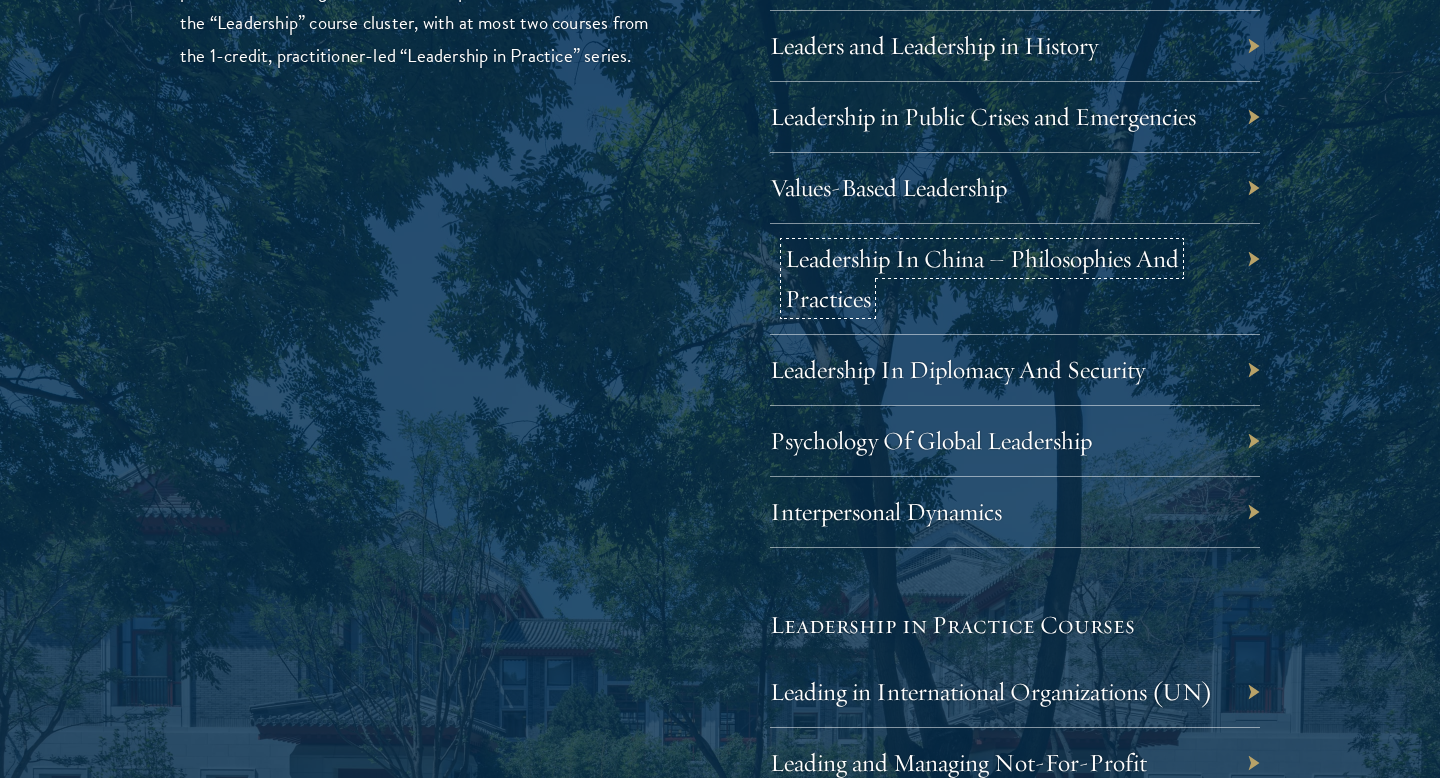 click on "Leadership In China – Philosophies And Practices" at bounding box center [982, 278] 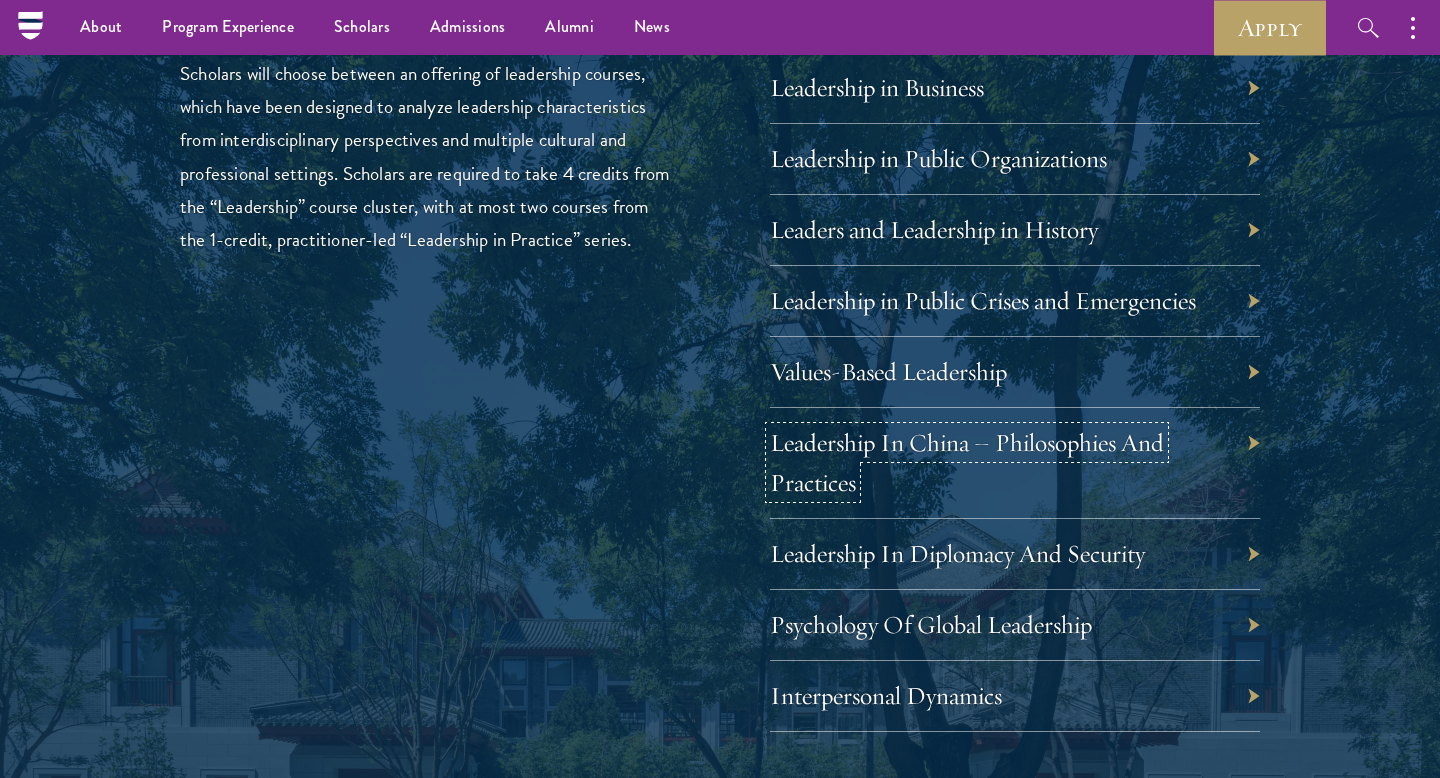 scroll, scrollTop: 3391, scrollLeft: 0, axis: vertical 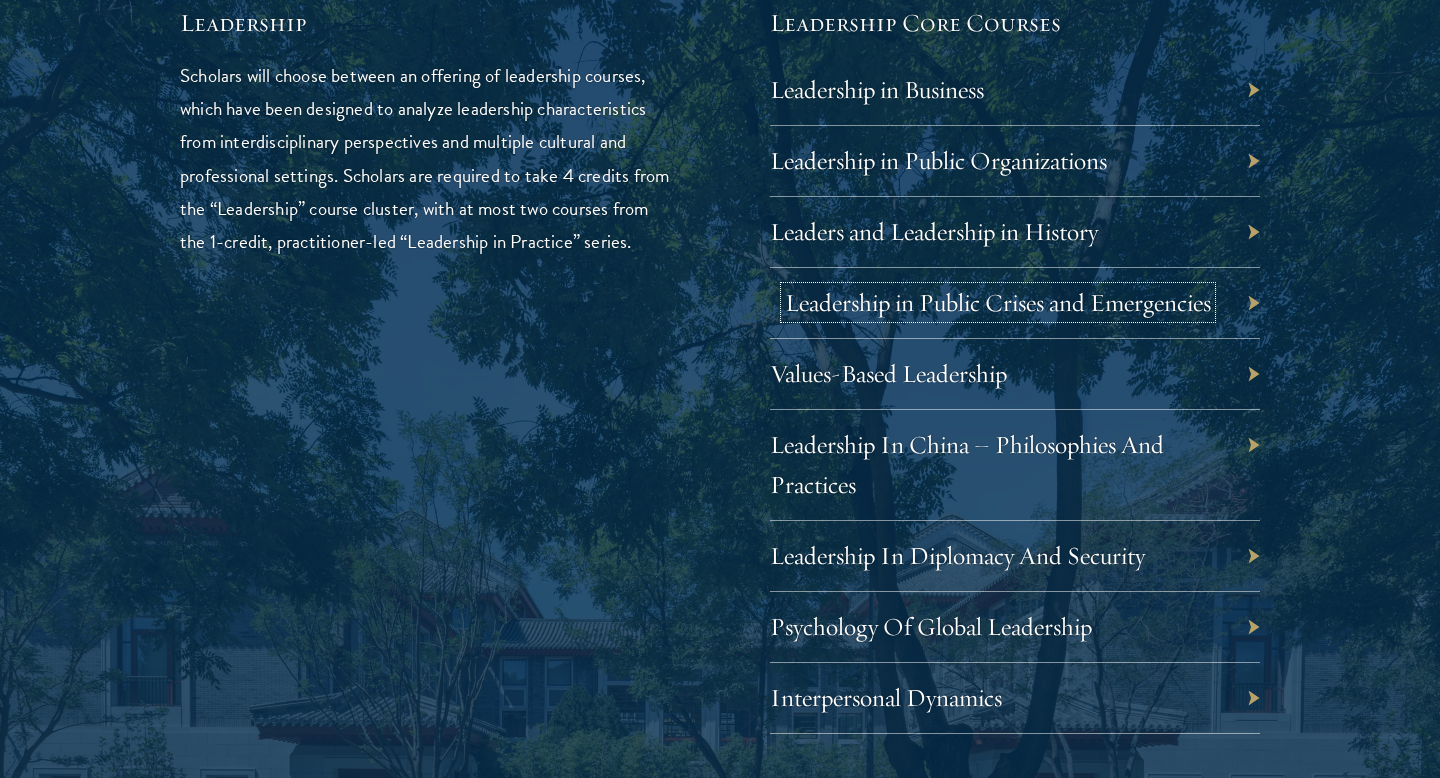 click on "Leadership in Public Crises and Emergencies" at bounding box center (998, 302) 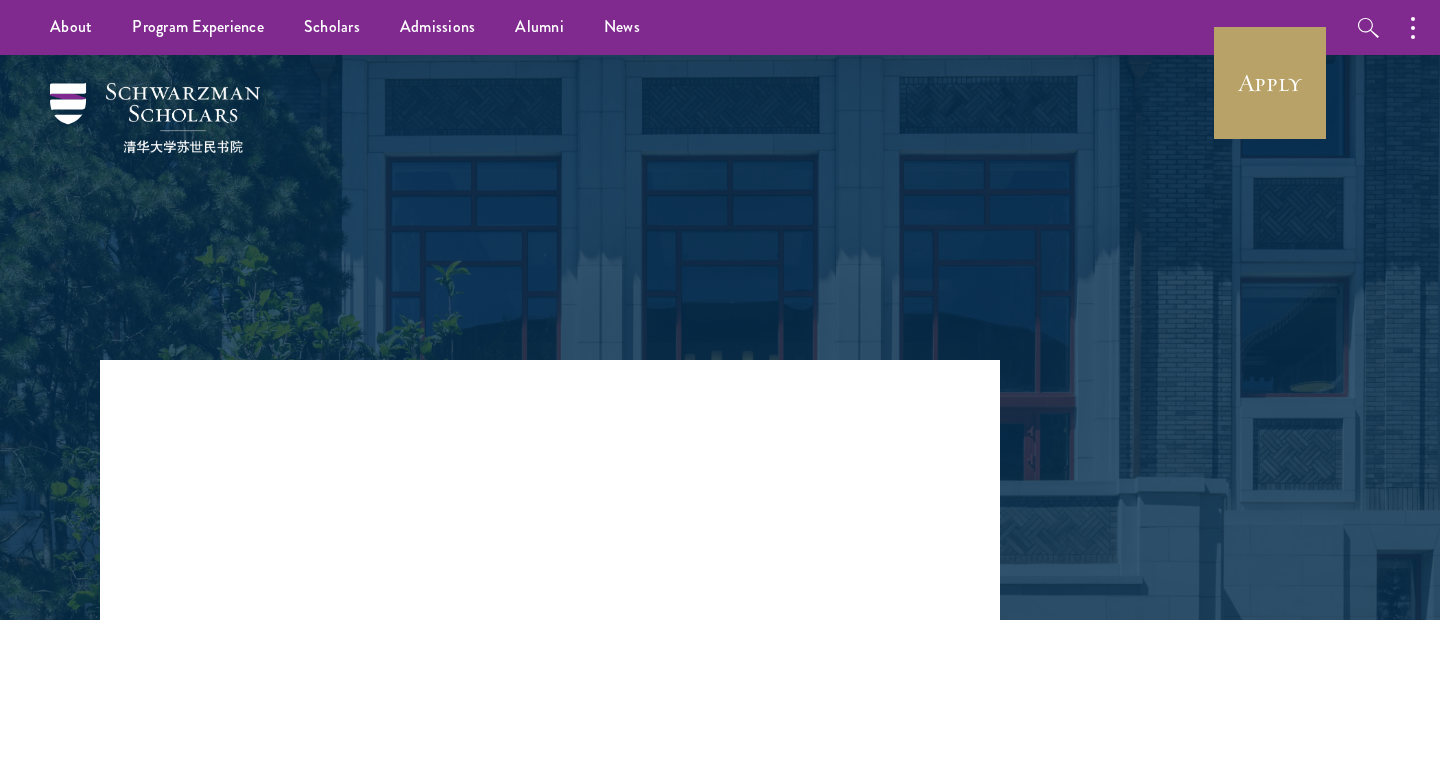 scroll, scrollTop: 0, scrollLeft: 0, axis: both 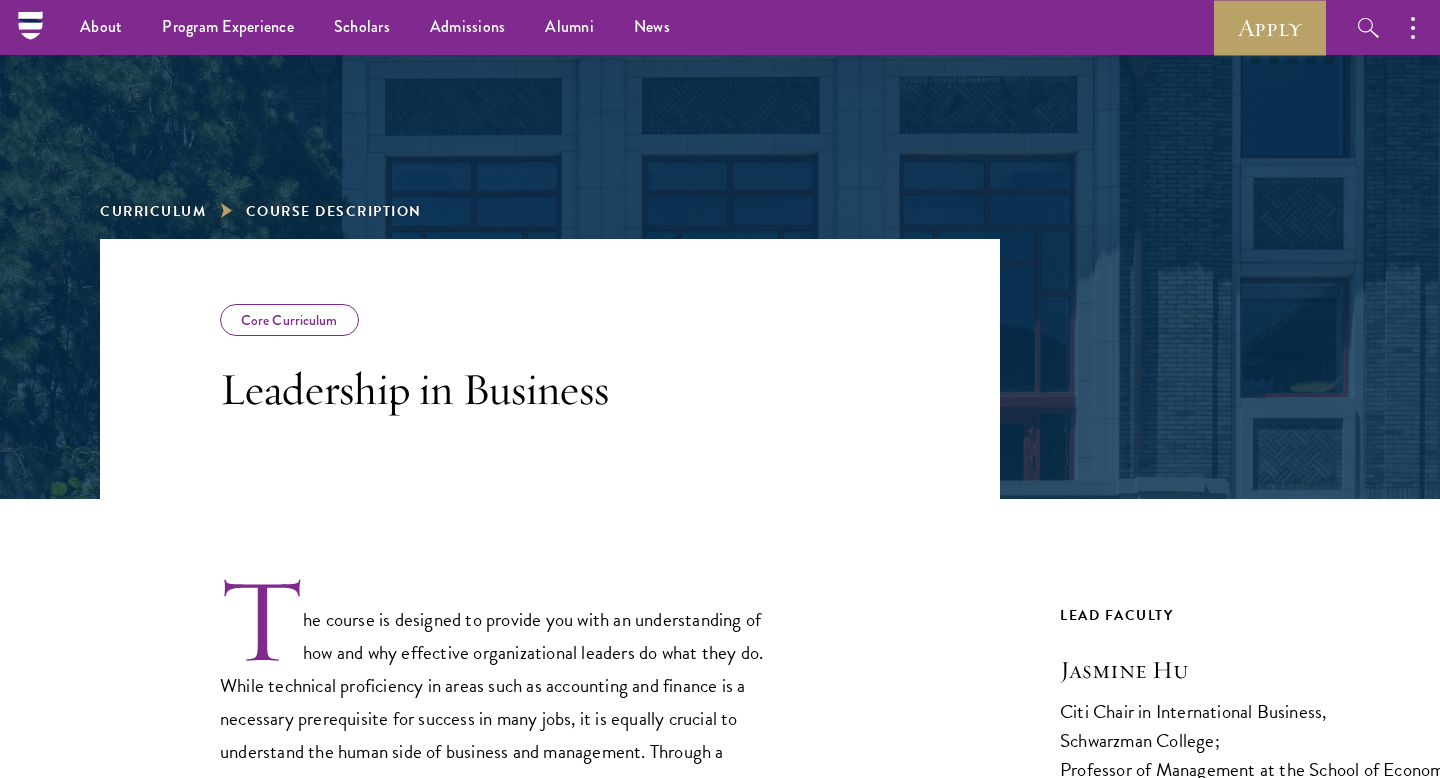 click on "Core Curriculum" at bounding box center [289, 320] 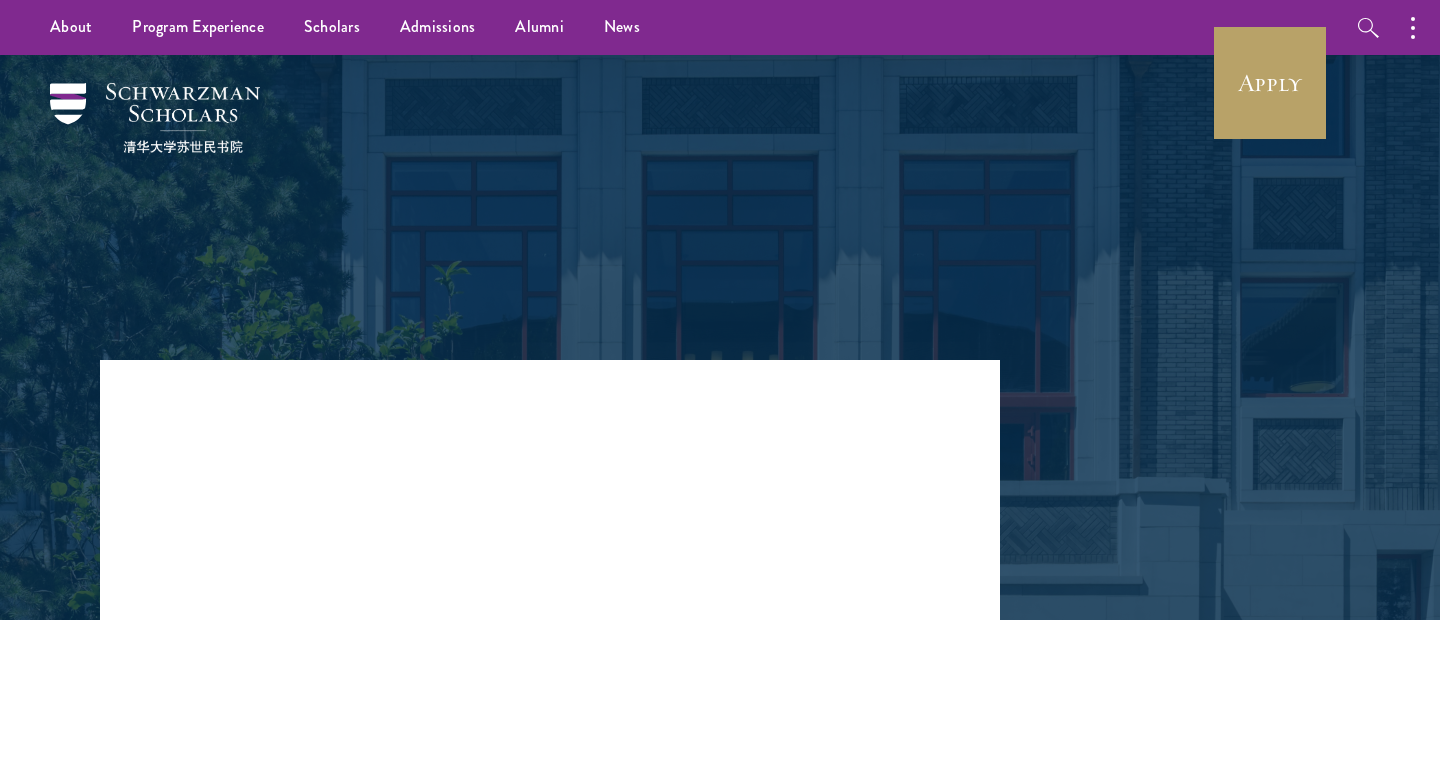 scroll, scrollTop: 0, scrollLeft: 0, axis: both 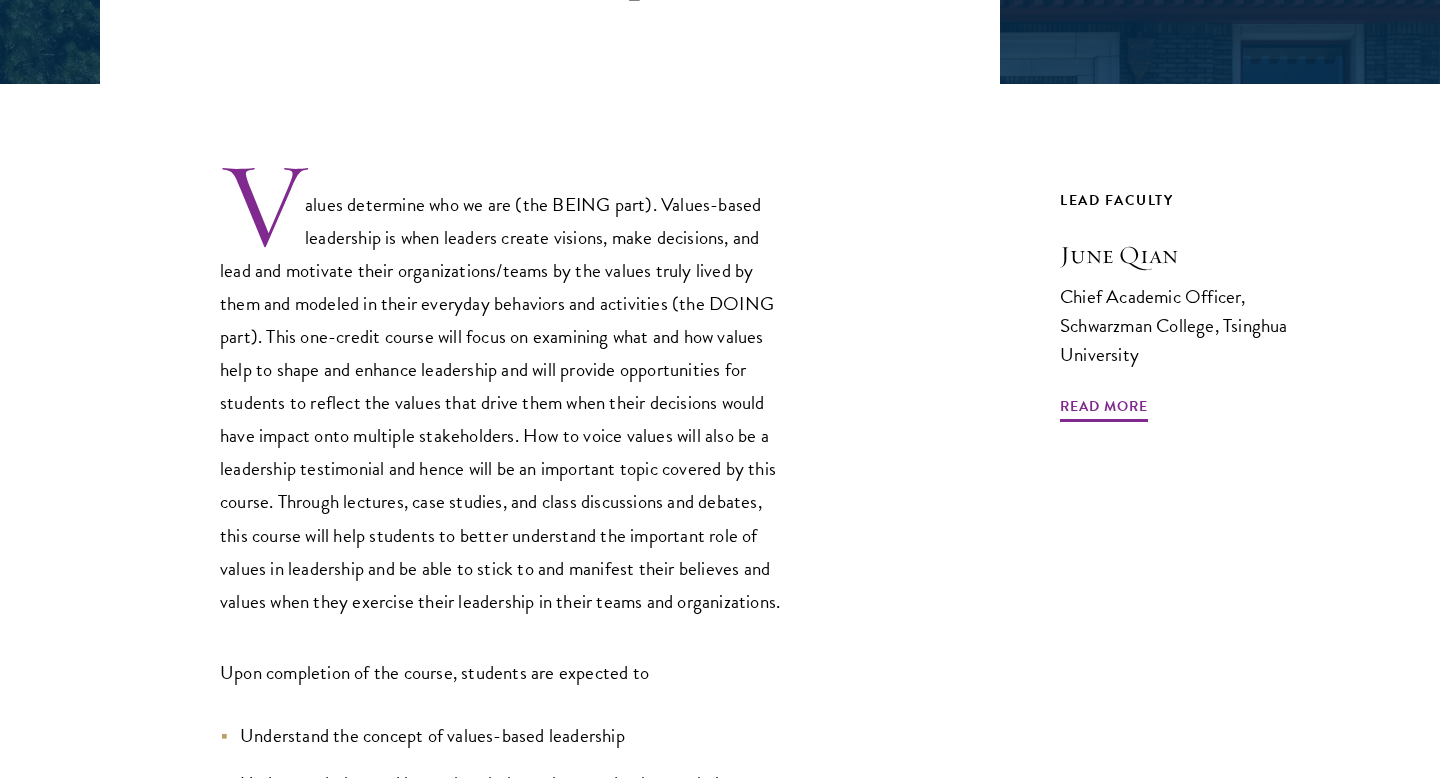 click on "Values determine who we are (the BEING part). Values-based leadership is when leaders create visions, make decisions, and lead and motivate their organizations/teams by the values truly lived by them and modeled in their everyday behaviors and activities (the DOING part). This one-credit course will focus on examining what and how values help to shape and enhance leadership and will provide opportunities for students to reflect the values that drive them when their decisions would have impact onto multiple stakeholders. How to voice values will also be a leadership testimonial and hence will be an important topic covered by this course. Through lectures, case studies, and class discussions and debates, this course will help students to better understand the important role of values in leadership and be able to stick to and manifest their believes and values when they exercise their leadership in their teams and organizations." at bounding box center (505, 388) 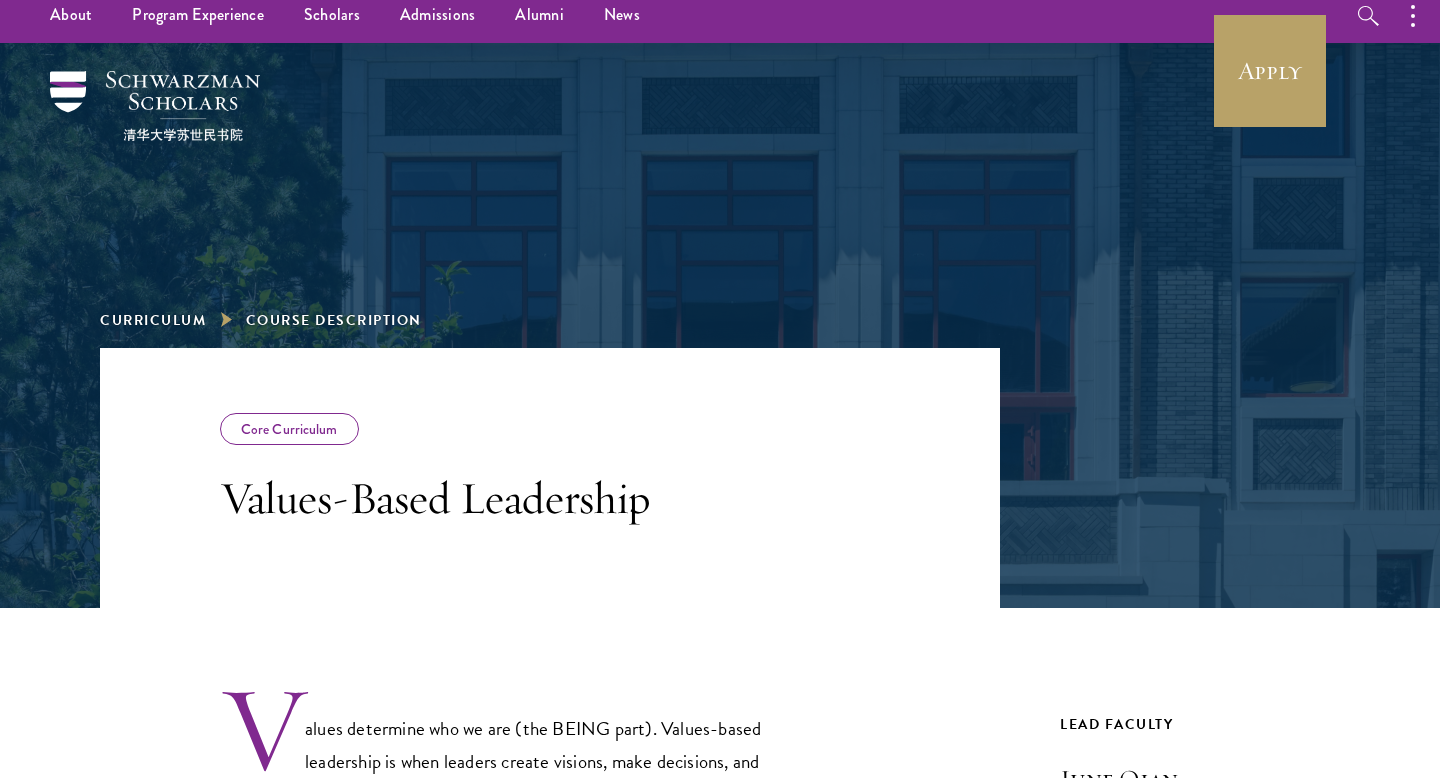 scroll, scrollTop: 0, scrollLeft: 0, axis: both 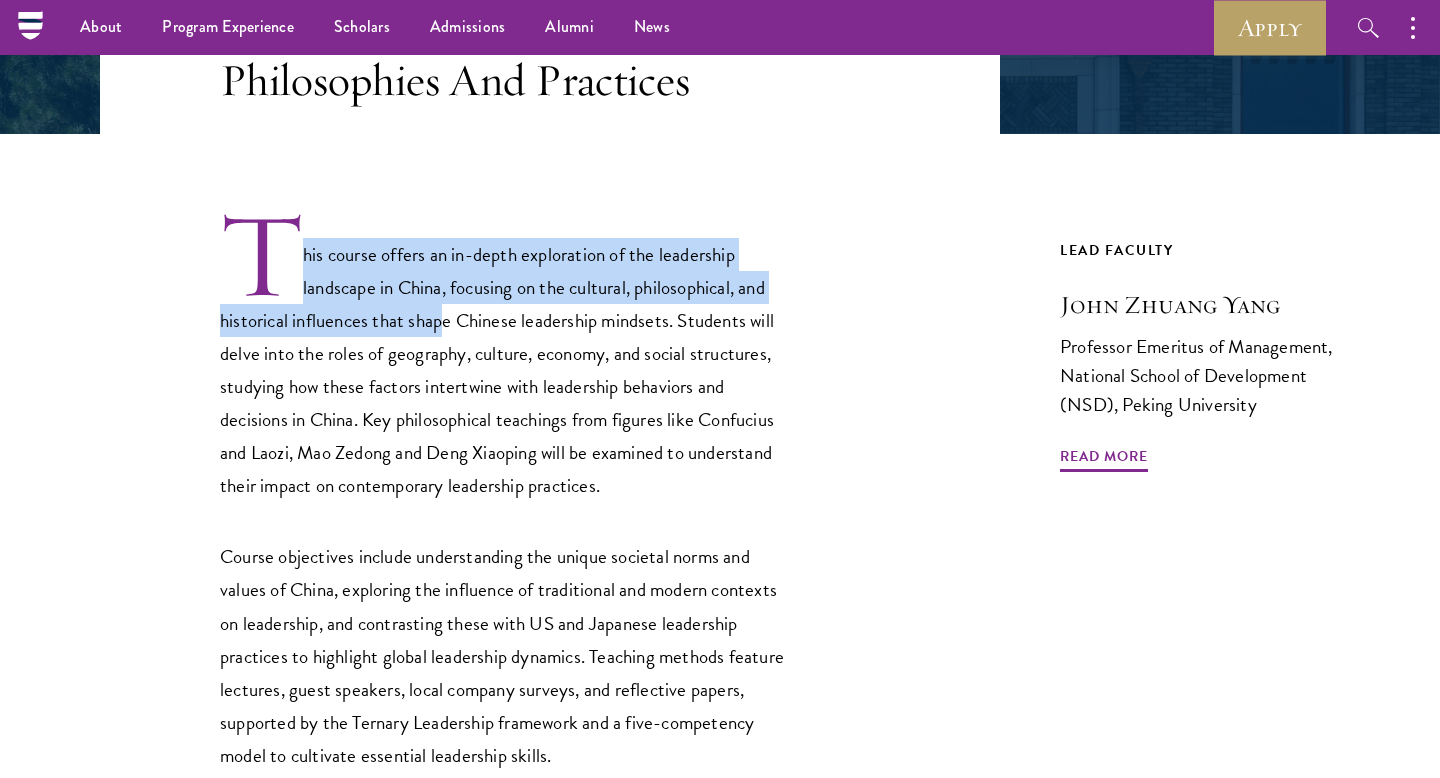 drag, startPoint x: 297, startPoint y: 251, endPoint x: 447, endPoint y: 325, distance: 167.26027 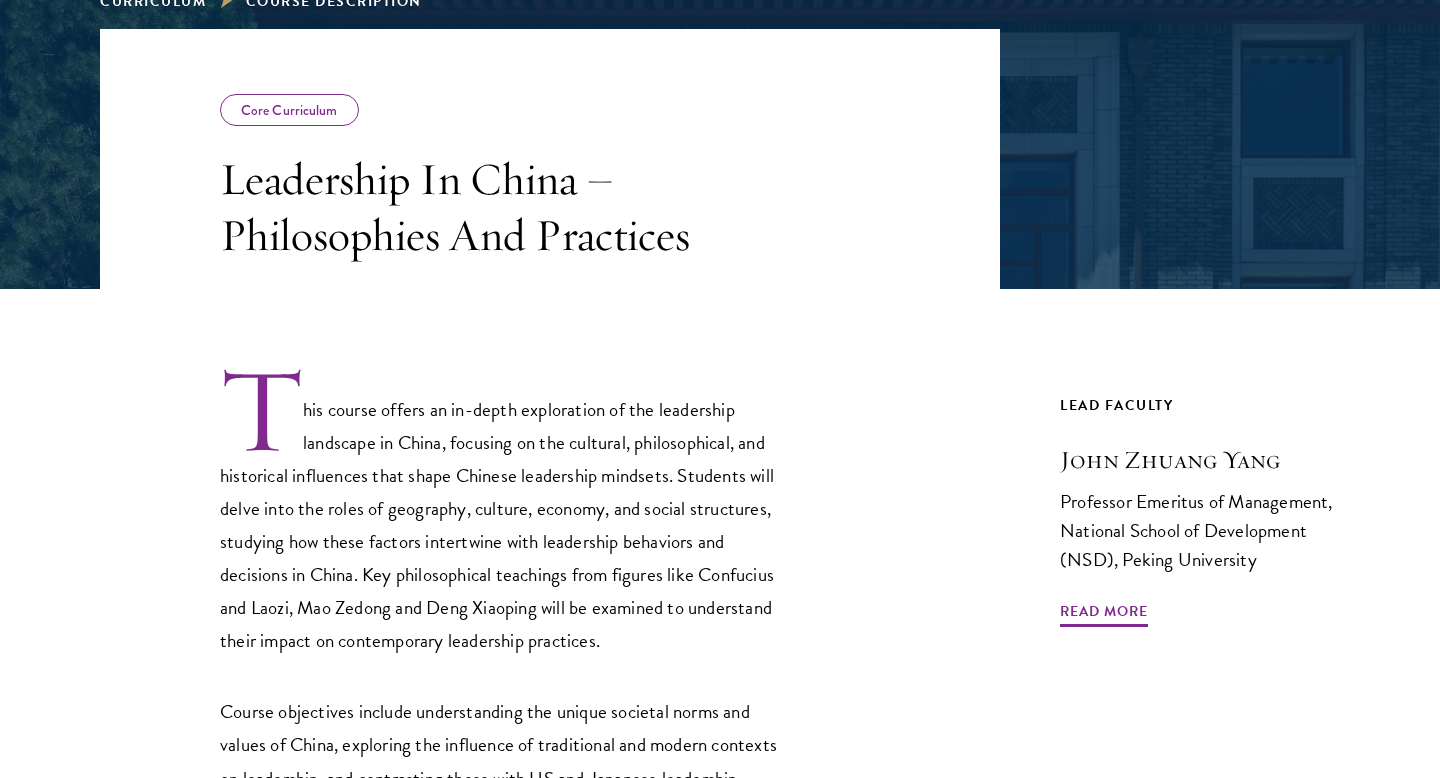 scroll, scrollTop: 514, scrollLeft: 0, axis: vertical 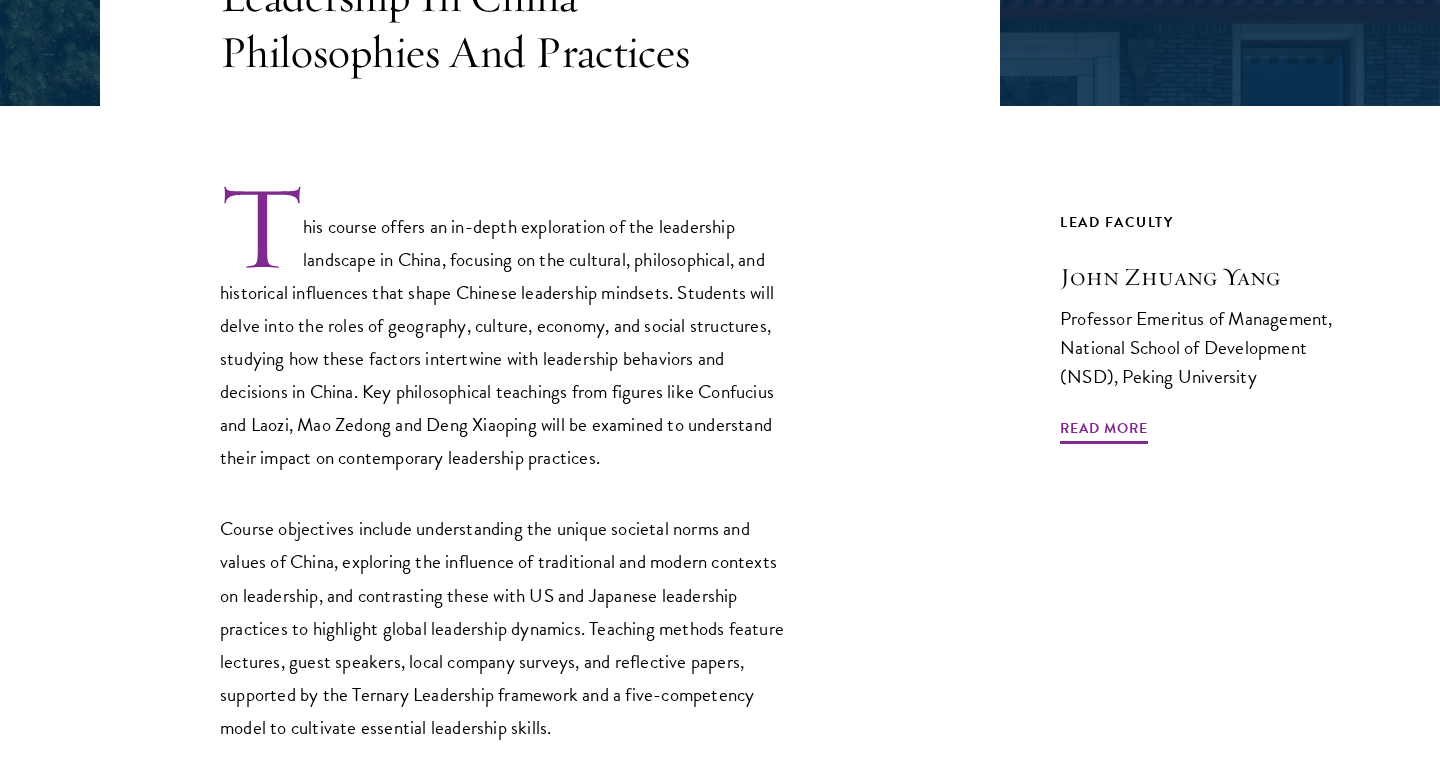click on "This course offers an in-depth exploration of the leadership landscape in China, focusing on the cultural, philosophical, and historical influences that shape Chinese leadership mindsets. Students will delve into the roles of geography, culture, economy, and social structures, studying how these factors intertwine with leadership behaviors and decisions in China. Key philosophical teachings from figures like Confucius and Laozi, Mao Zedong and Deng Xiaoping will be examined to understand their impact on contemporary leadership practices." at bounding box center [505, 327] 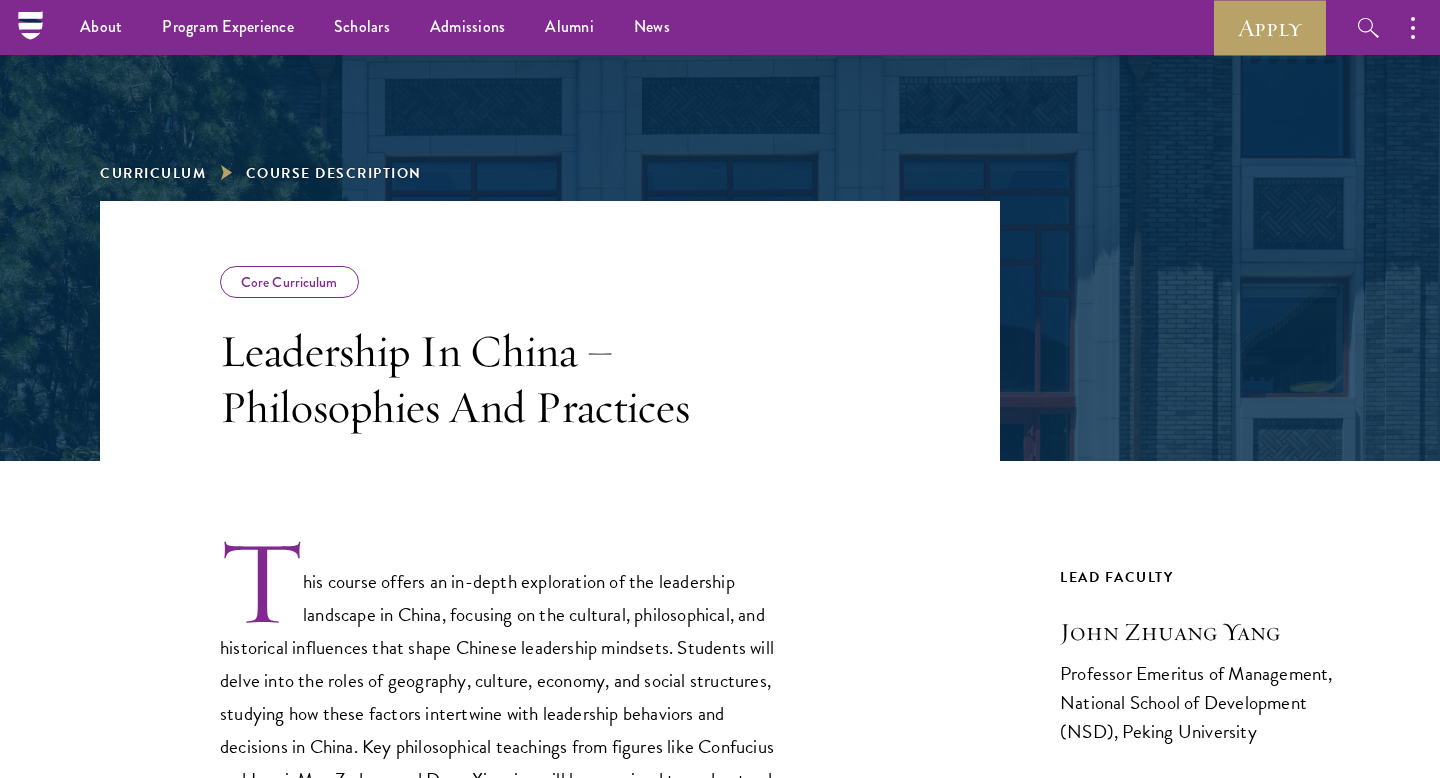 scroll, scrollTop: 0, scrollLeft: 0, axis: both 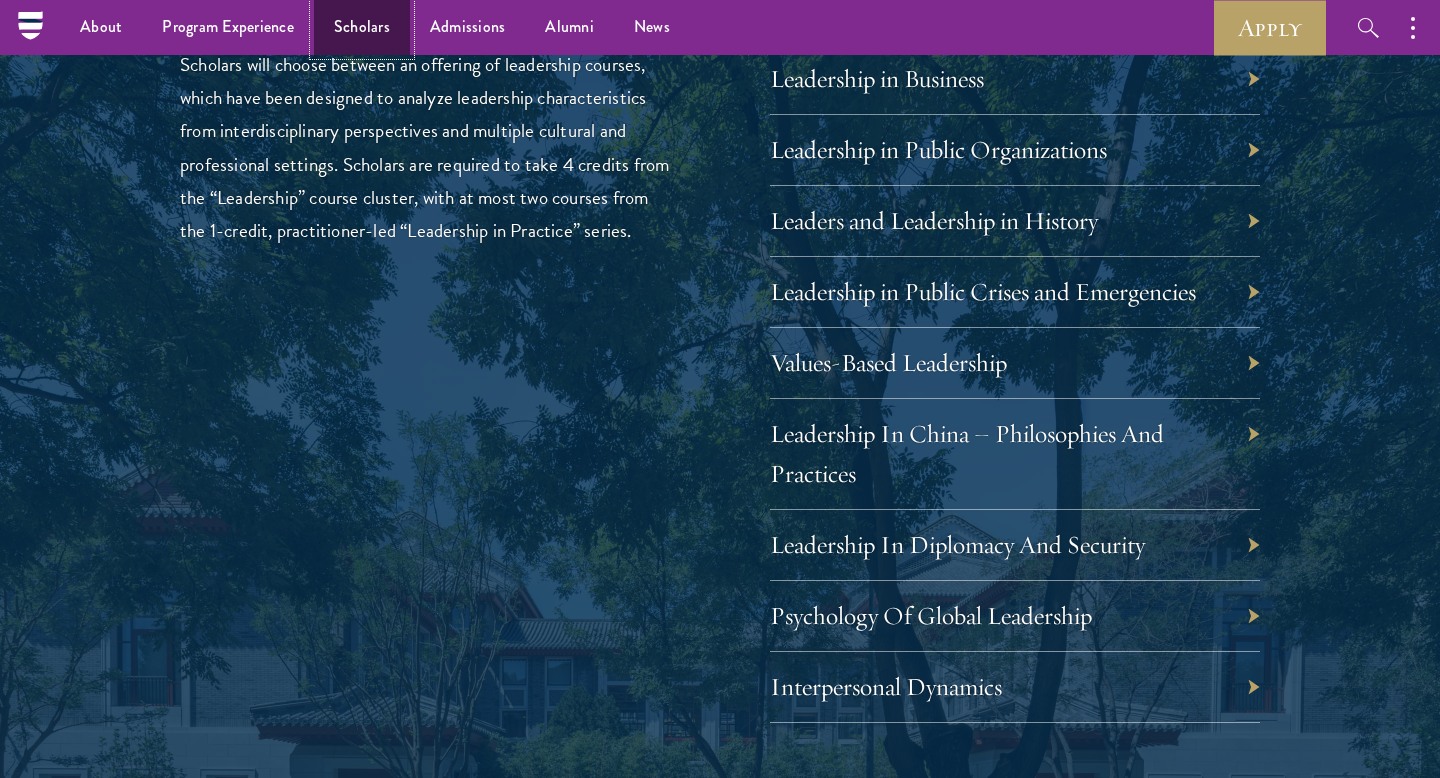 click on "Scholars" at bounding box center [362, 27] 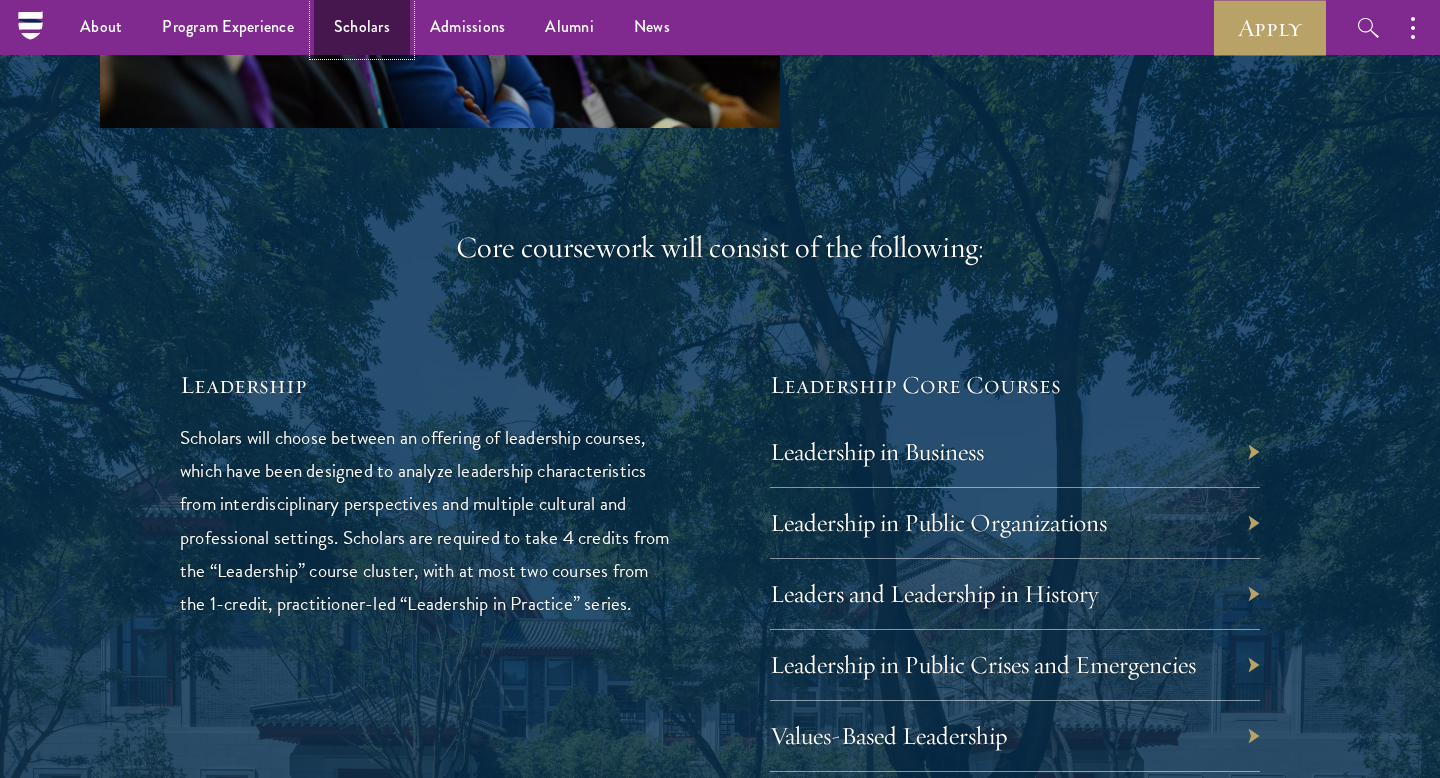scroll, scrollTop: 2428, scrollLeft: 0, axis: vertical 